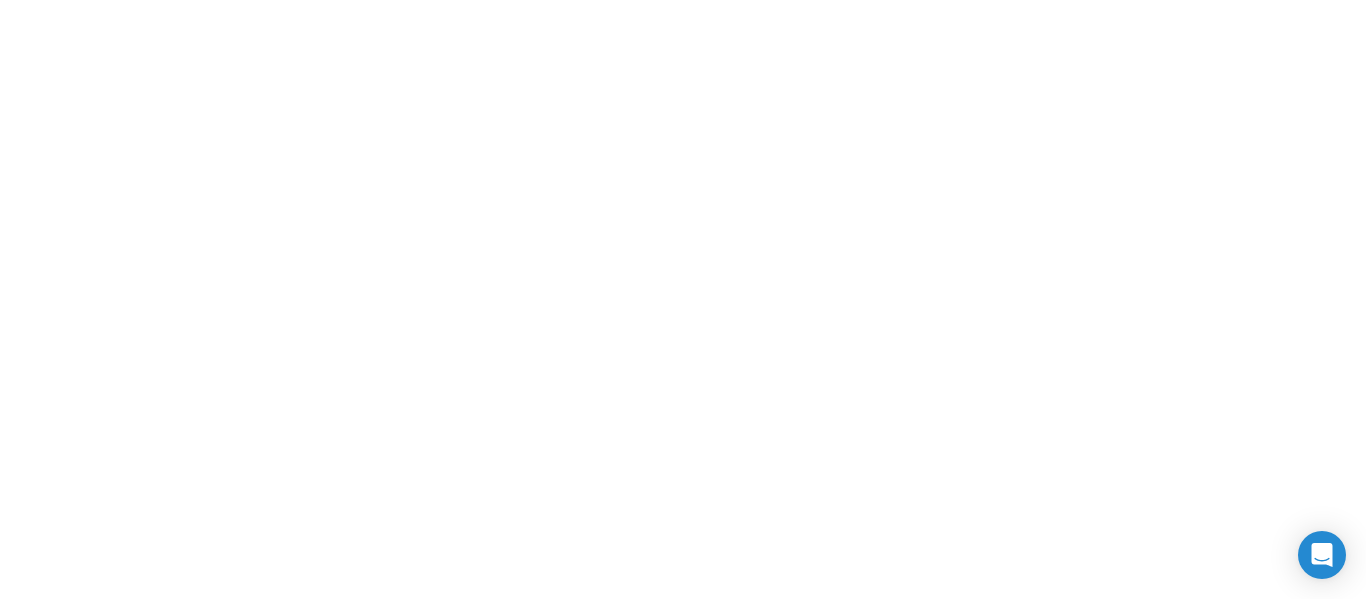 scroll, scrollTop: 0, scrollLeft: 0, axis: both 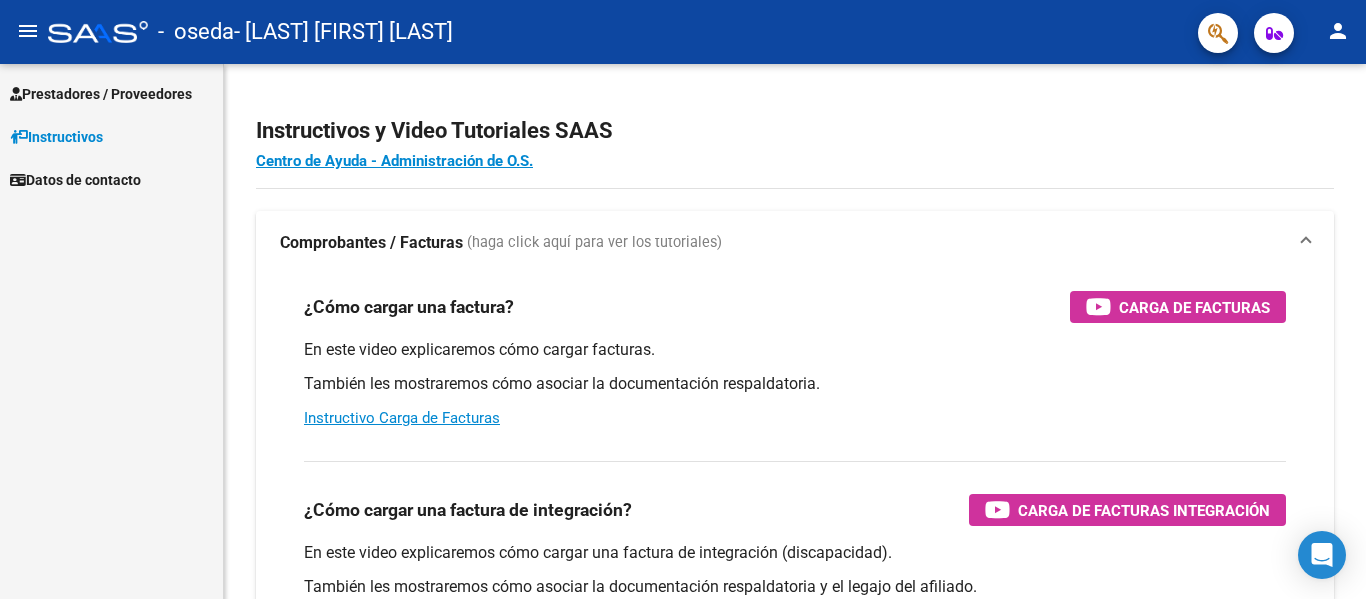click on "Prestadores / Proveedores" at bounding box center [101, 94] 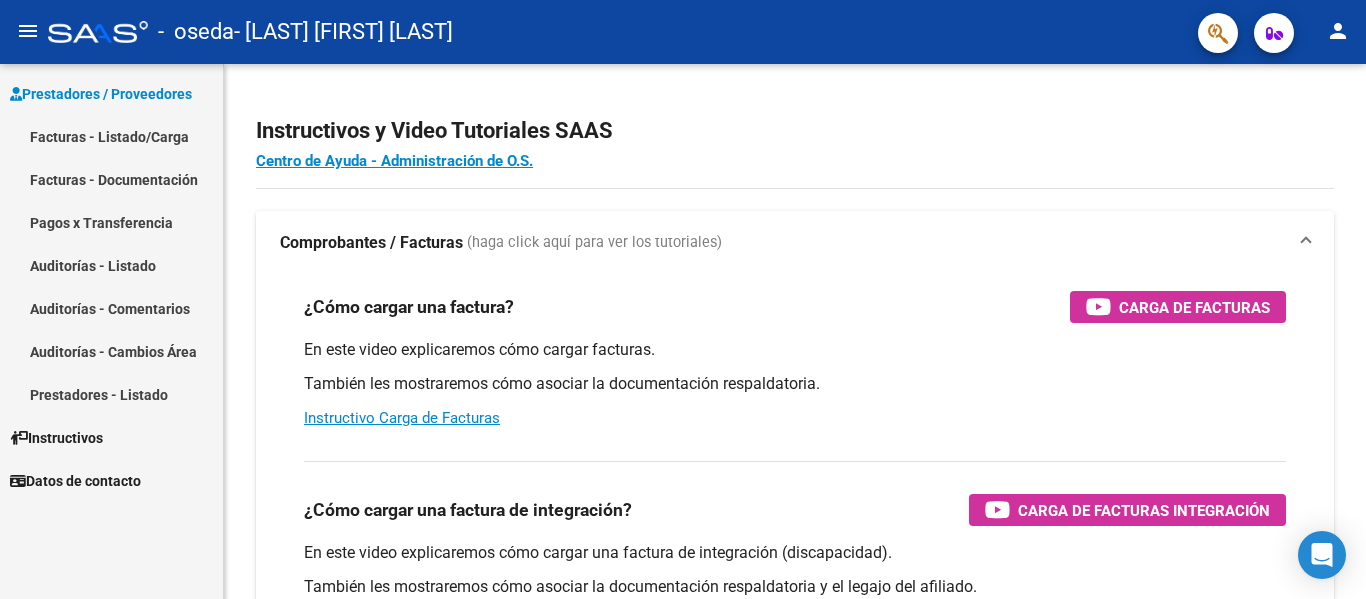 click on "Facturas - Listado/Carga" at bounding box center (111, 136) 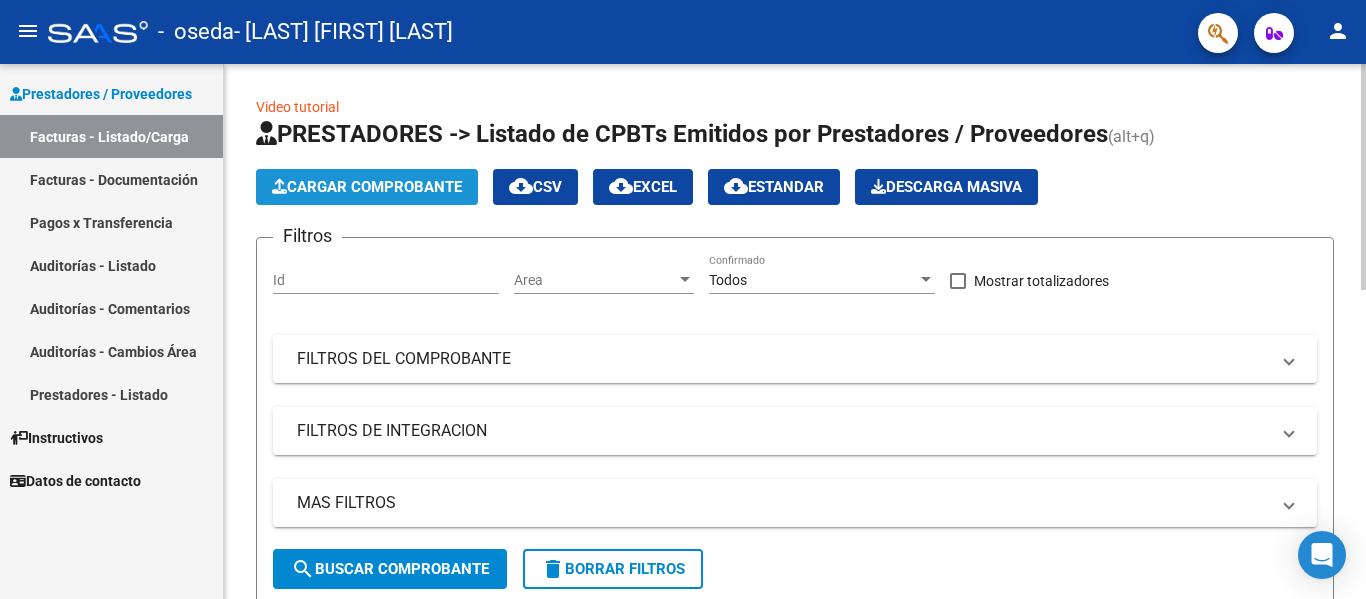click on "Cargar Comprobante" 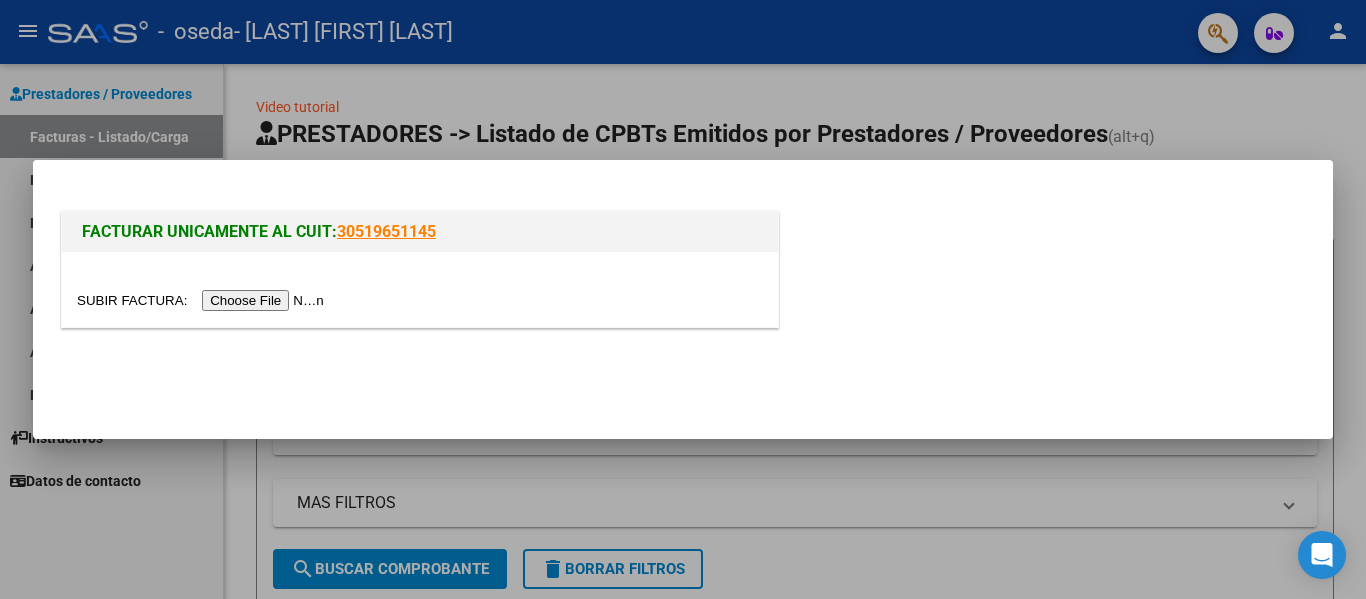 click at bounding box center [203, 300] 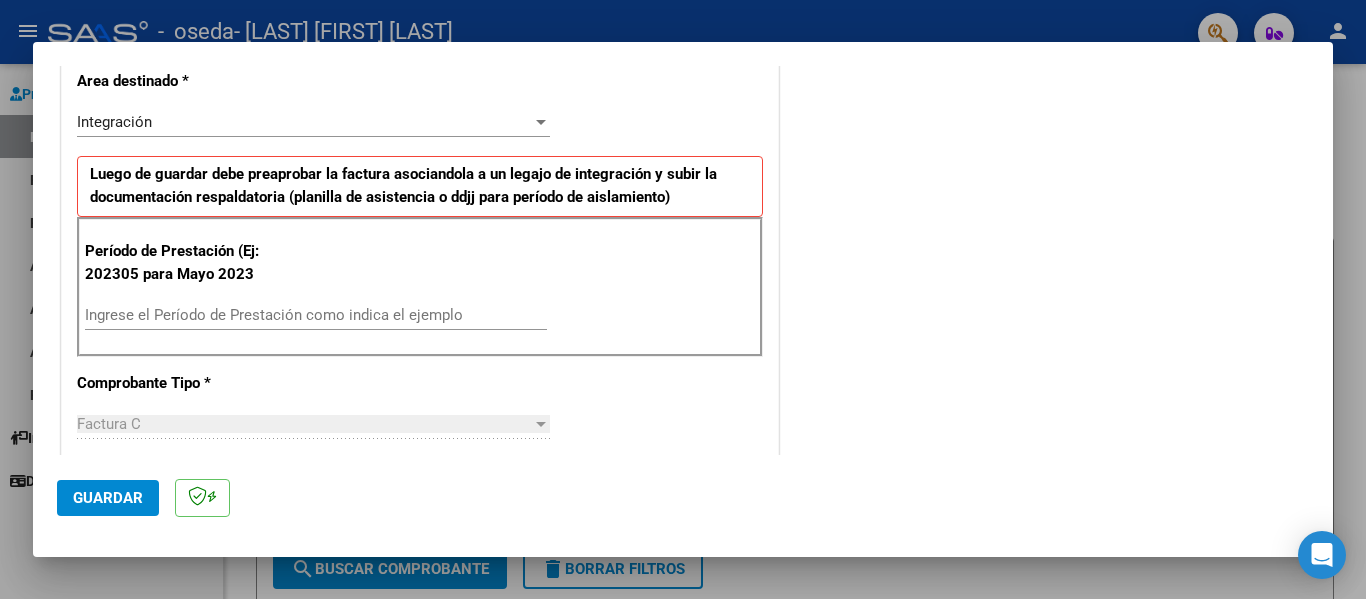 scroll, scrollTop: 449, scrollLeft: 0, axis: vertical 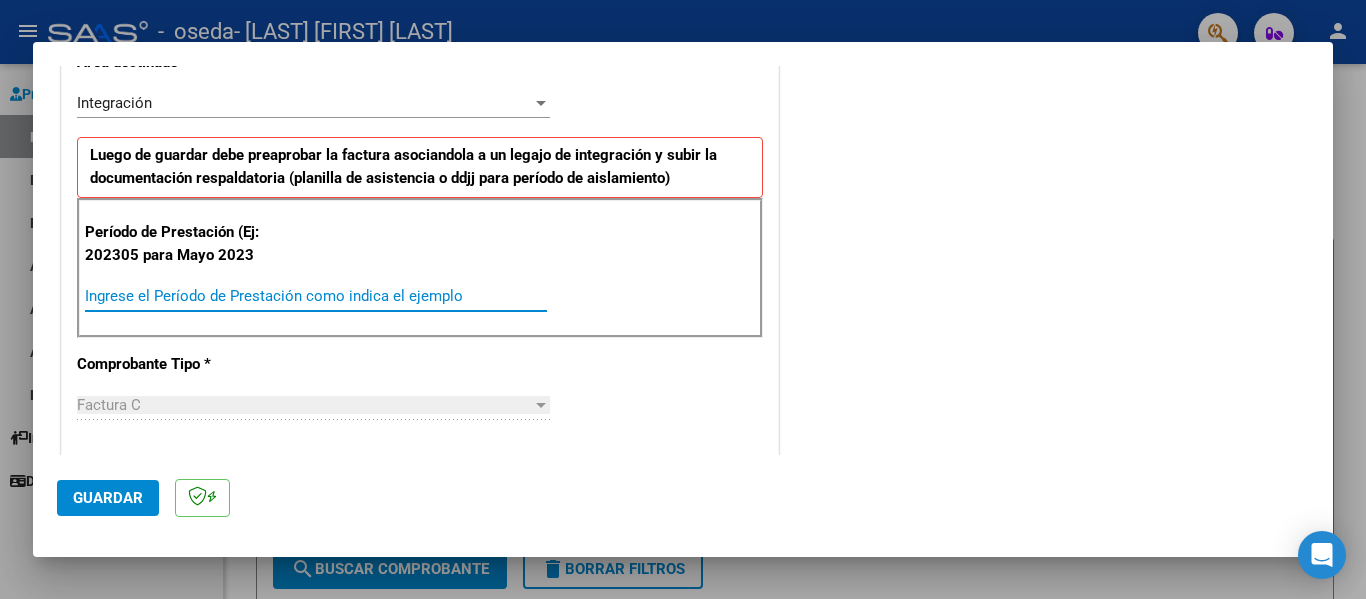click on "Ingrese el Período de Prestación como indica el ejemplo" at bounding box center (316, 296) 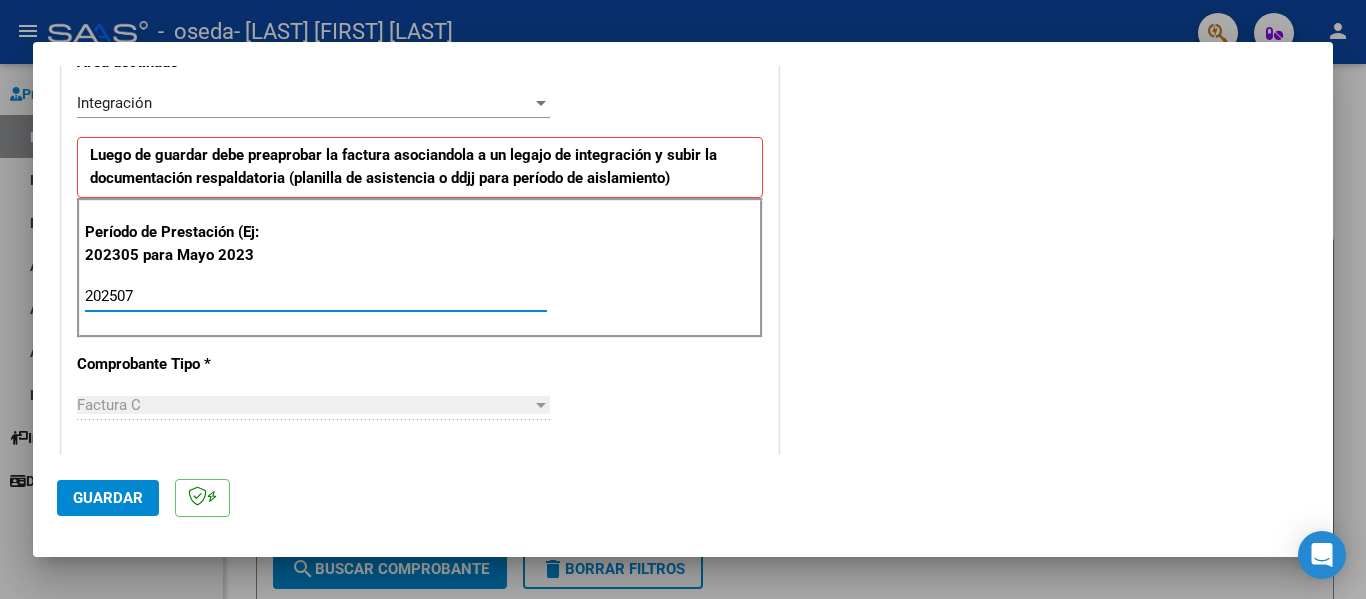 type on "202507" 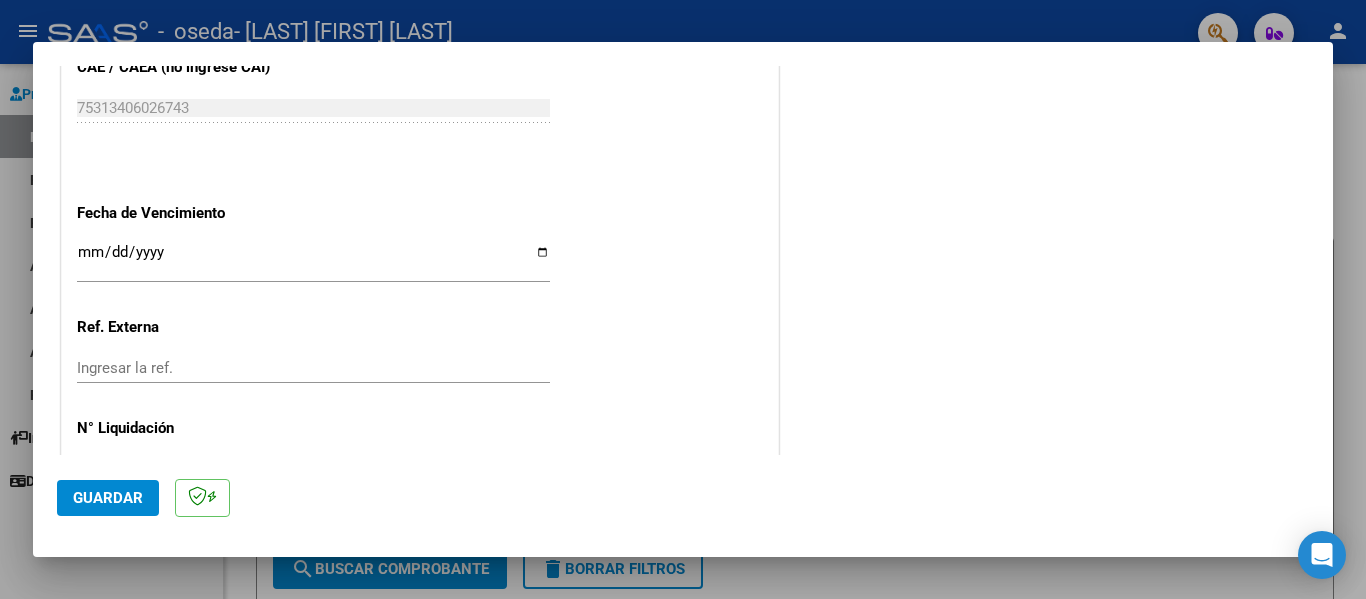 scroll, scrollTop: 1284, scrollLeft: 0, axis: vertical 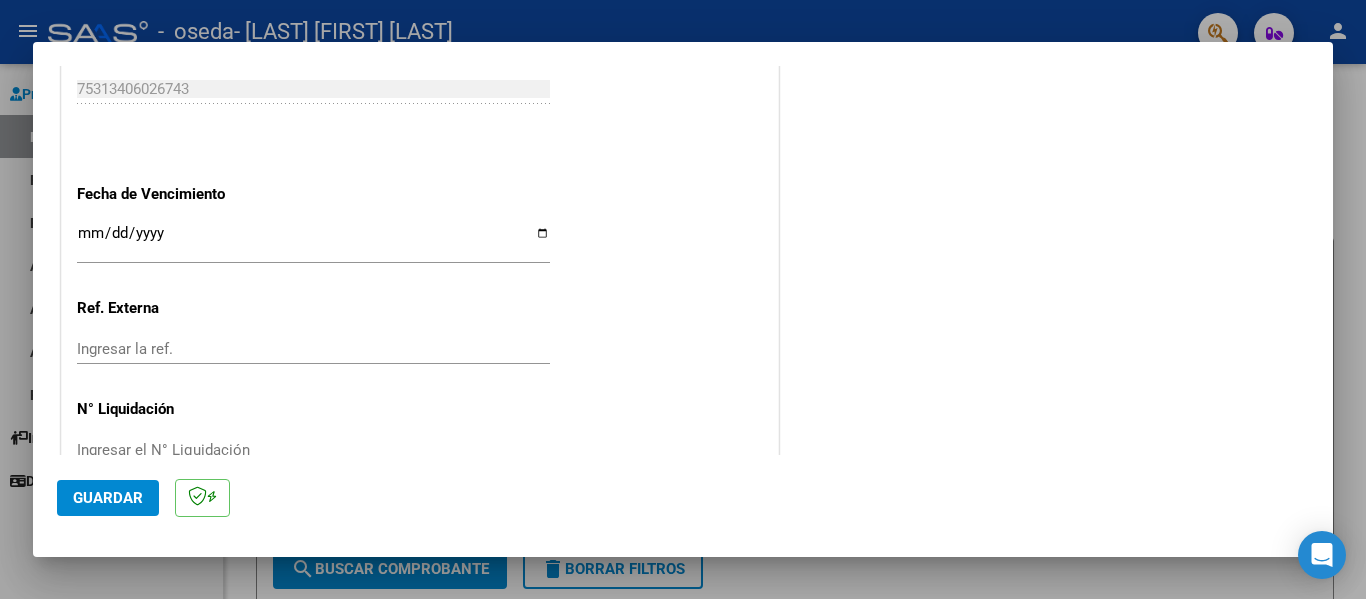click on "CUIT  *   [CUIT] Ingresar CUIT  ANALISIS PRESTADOR  Area destinado * Integración Seleccionar Area Luego de guardar debe preaprobar la factura asociandola a un legajo de integración y subir la documentación respaldatoria (planilla de asistencia o ddjj para período de aislamiento)  Período de Prestación (Ej: 202305 para Mayo 2023    202507 Ingrese el Período de Prestación como indica el ejemplo   Comprobante Tipo * Factura C Seleccionar Tipo Punto de Venta  *   3 Ingresar el Nro.  Número  *   364 Ingresar el Nro.  Monto  *   $ 148.447,32 Ingresar el monto  Fecha del Cpbt.  *   2025-07-31 Ingresar la fecha  CAE / CAEA (no ingrese CAI)    75313406026743 Ingresar el CAE o CAEA (no ingrese CAI)  Fecha de Vencimiento    Ingresar la fecha  Ref. Externa    Ingresar la ref.  N° Liquidación    Ingresar el N° Liquidación" at bounding box center (420, -235) 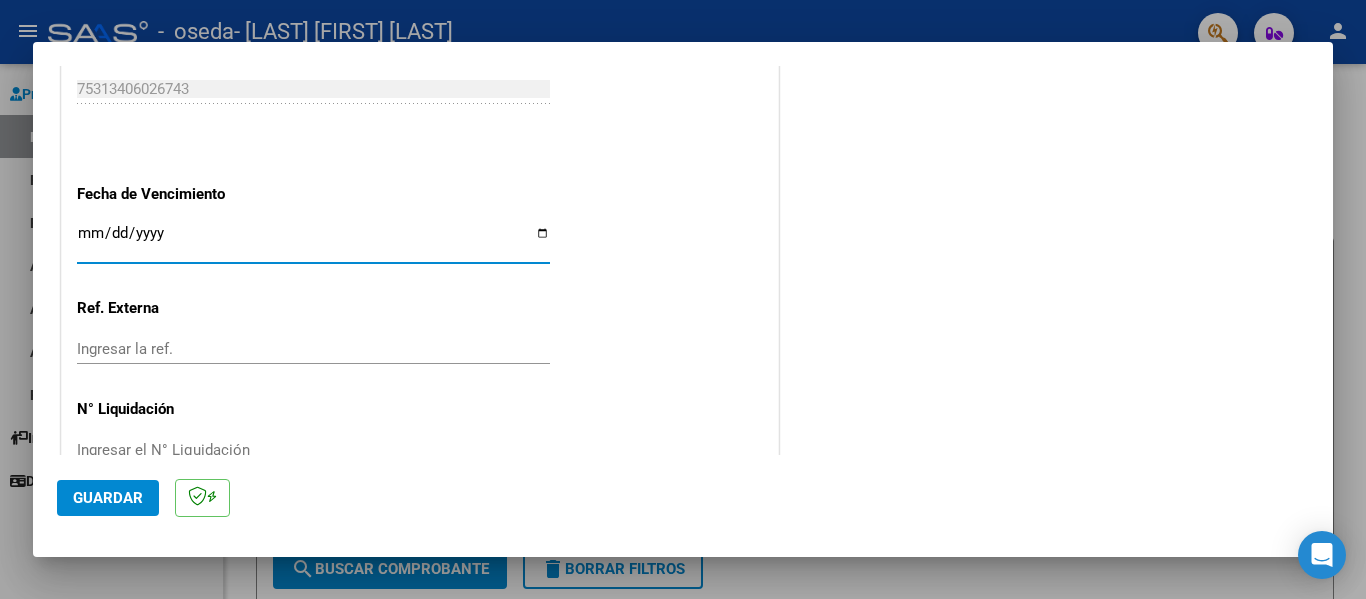 click on "Ingresar la fecha" at bounding box center [313, 241] 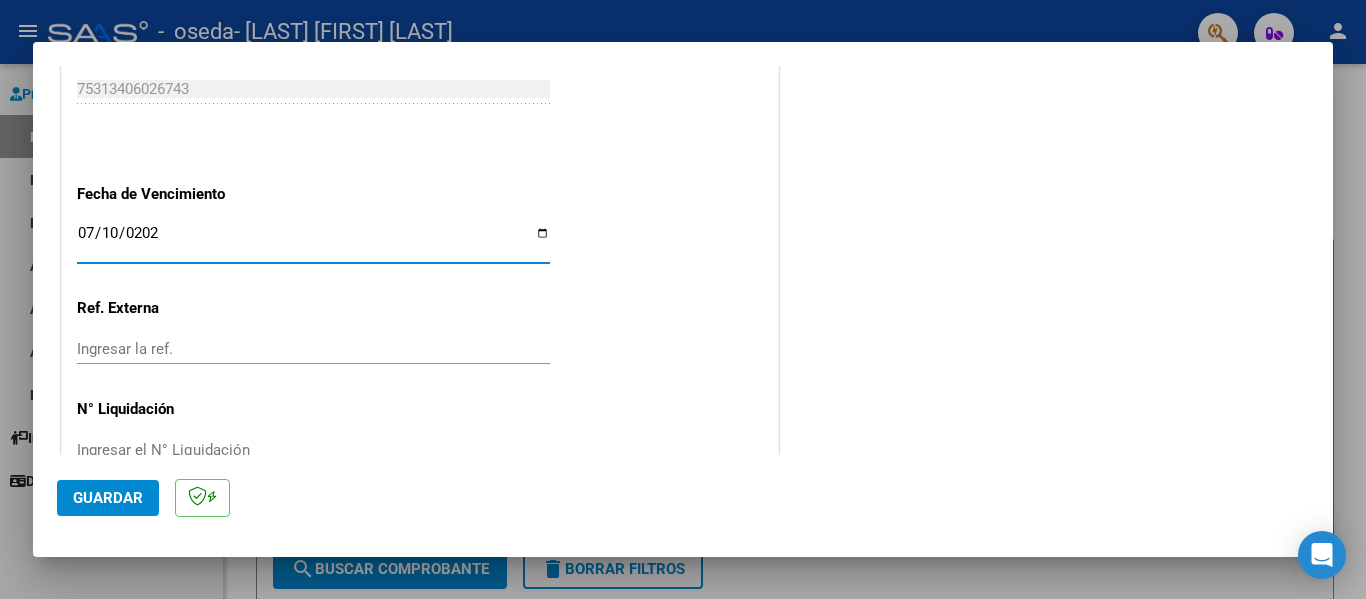 type on "2025-07-10" 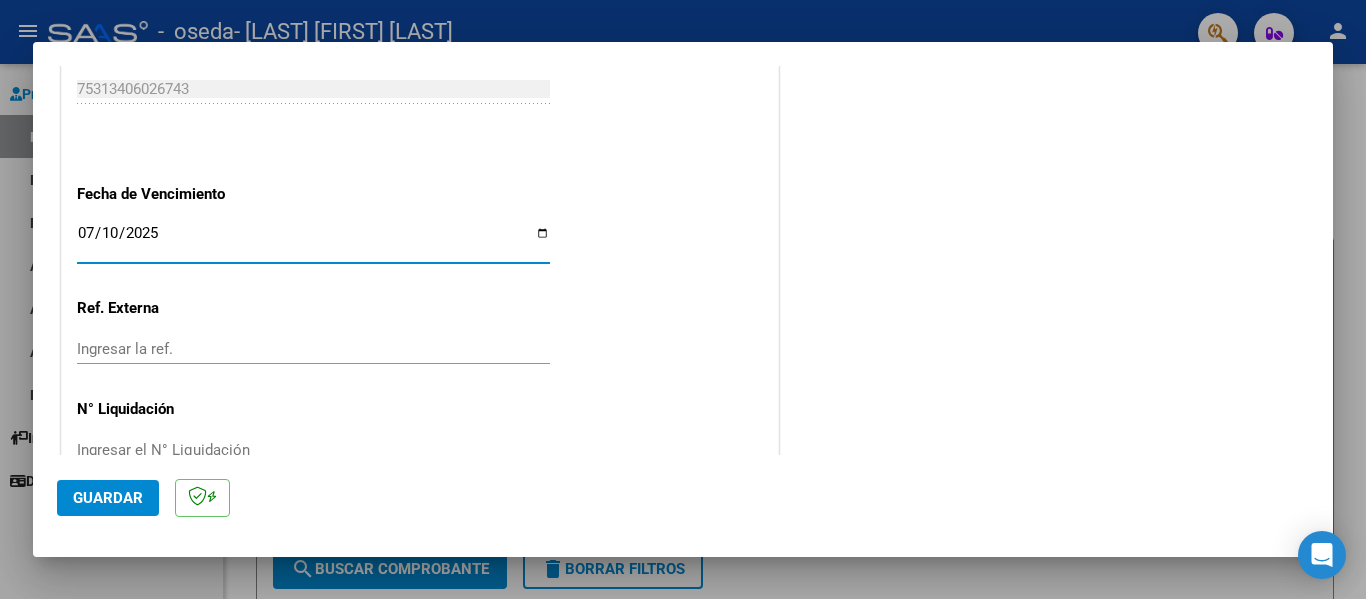 click on "Guardar" 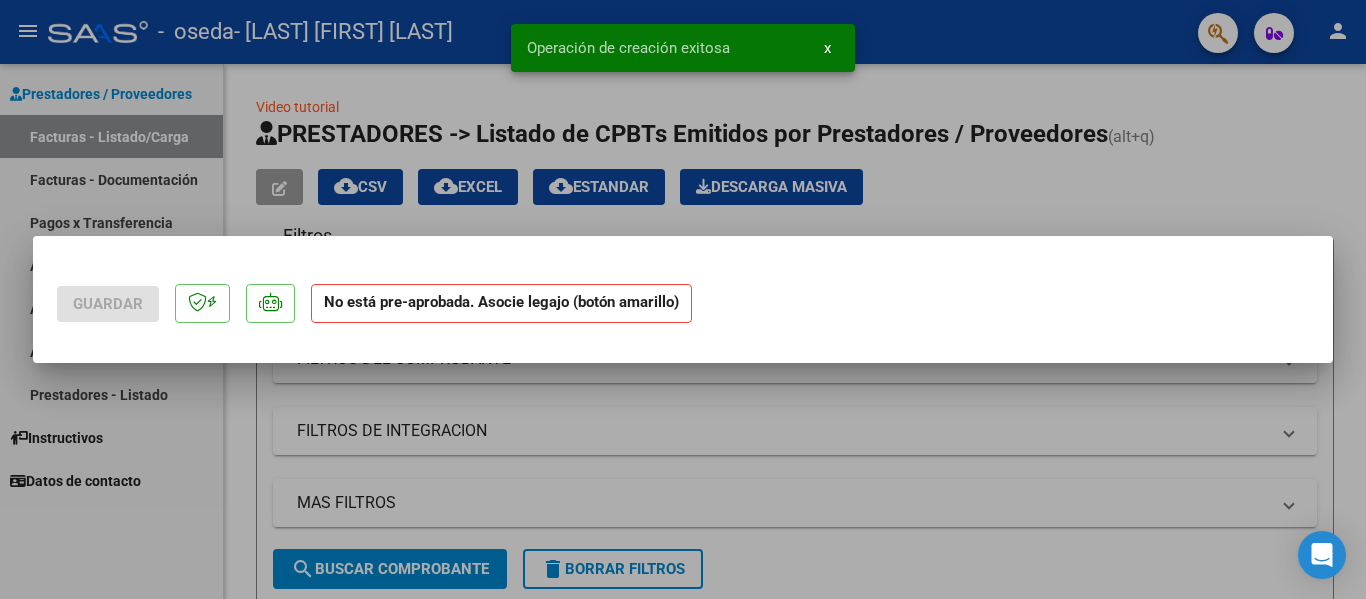 scroll, scrollTop: 0, scrollLeft: 0, axis: both 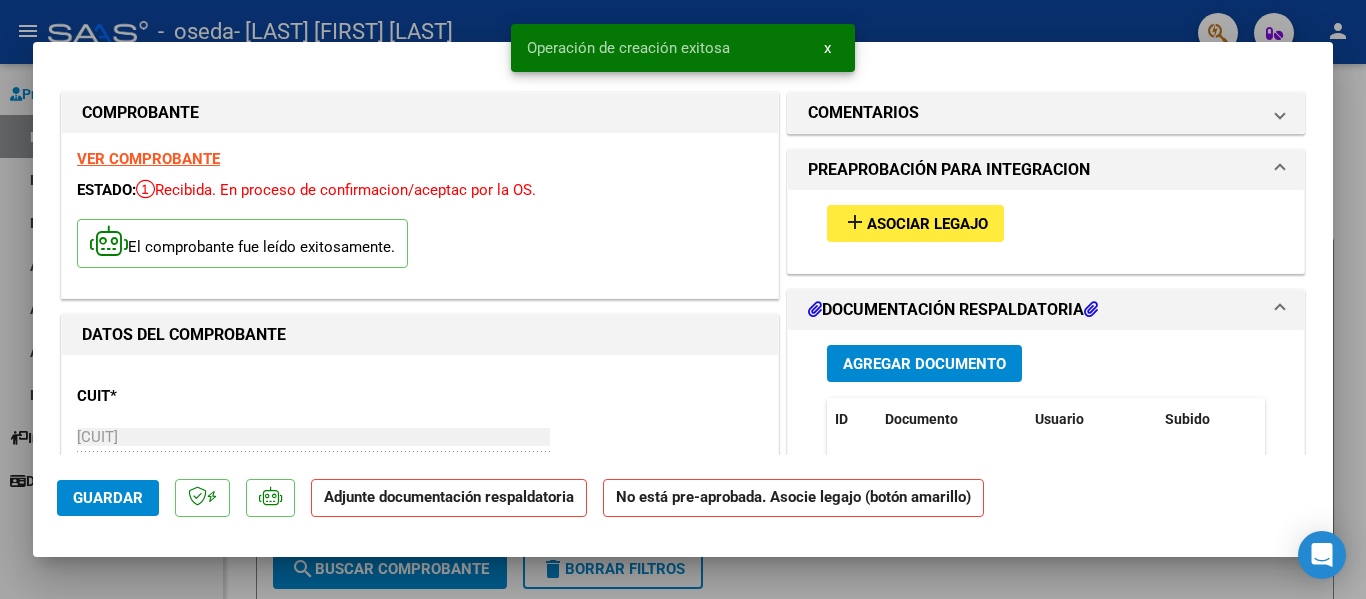 click on "Asociar Legajo" at bounding box center (927, 224) 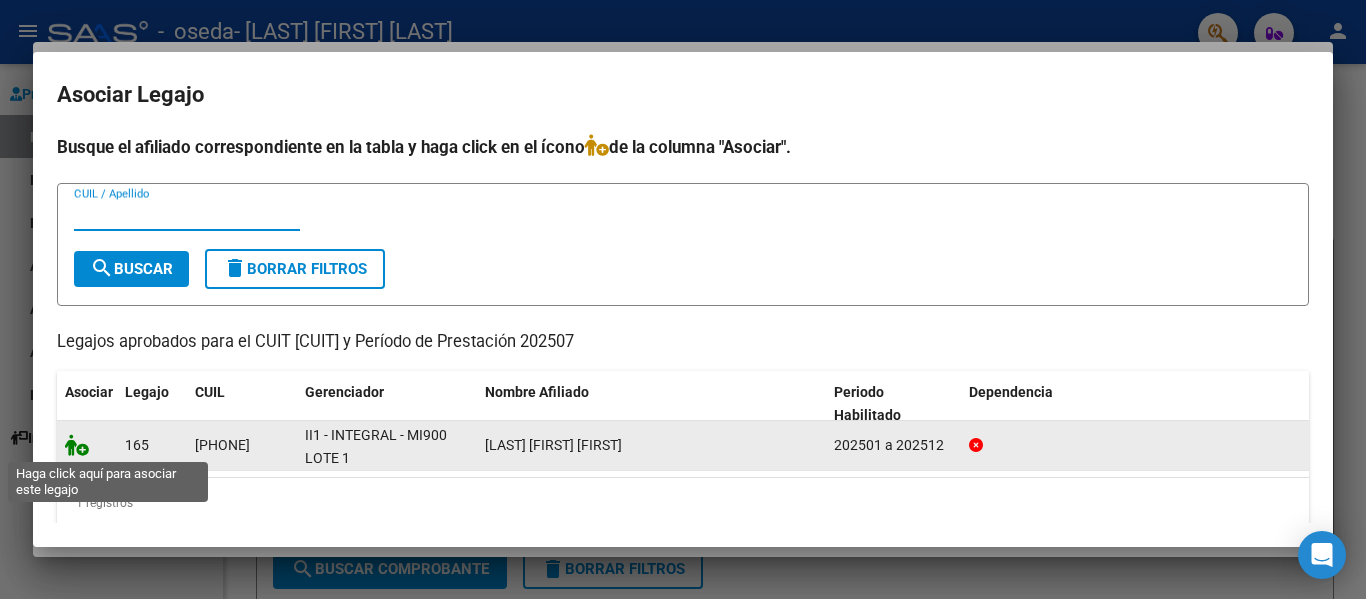 click 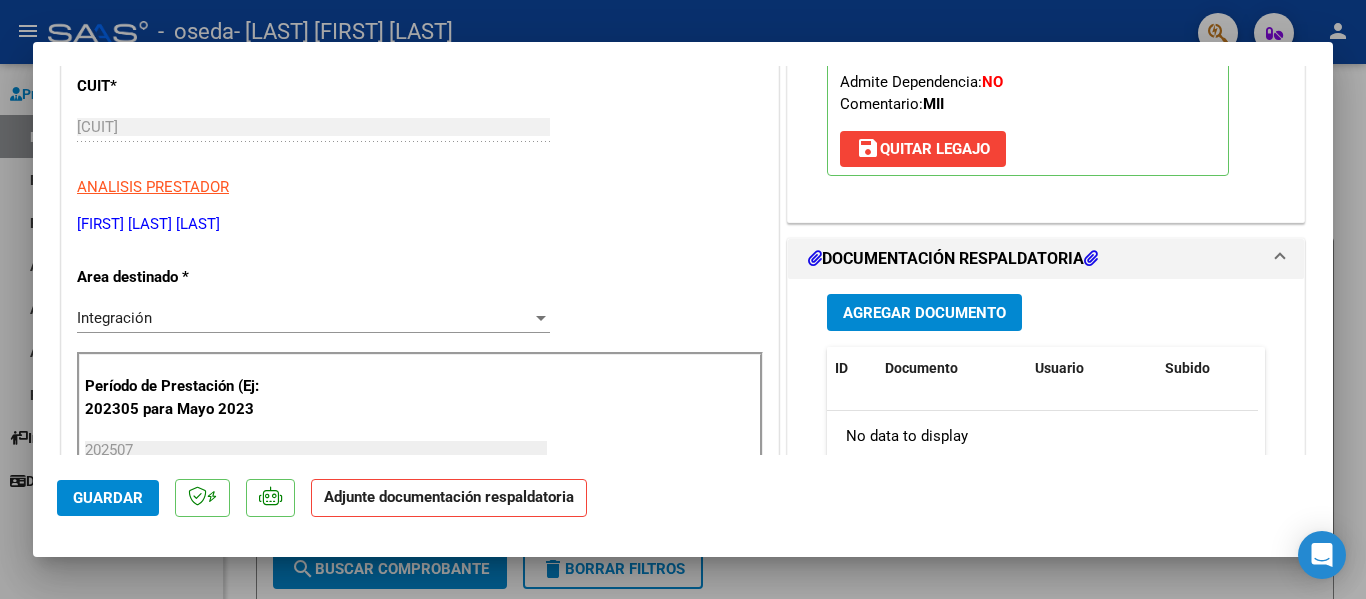 scroll, scrollTop: 305, scrollLeft: 0, axis: vertical 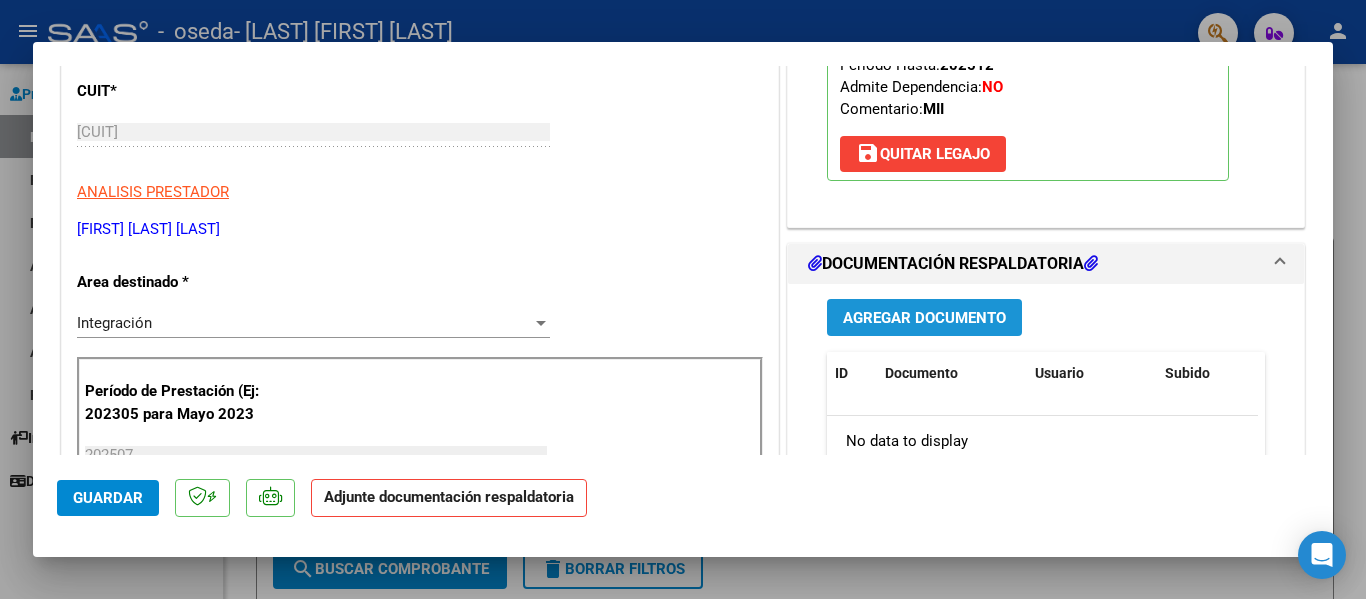 click on "Agregar Documento" at bounding box center (924, 318) 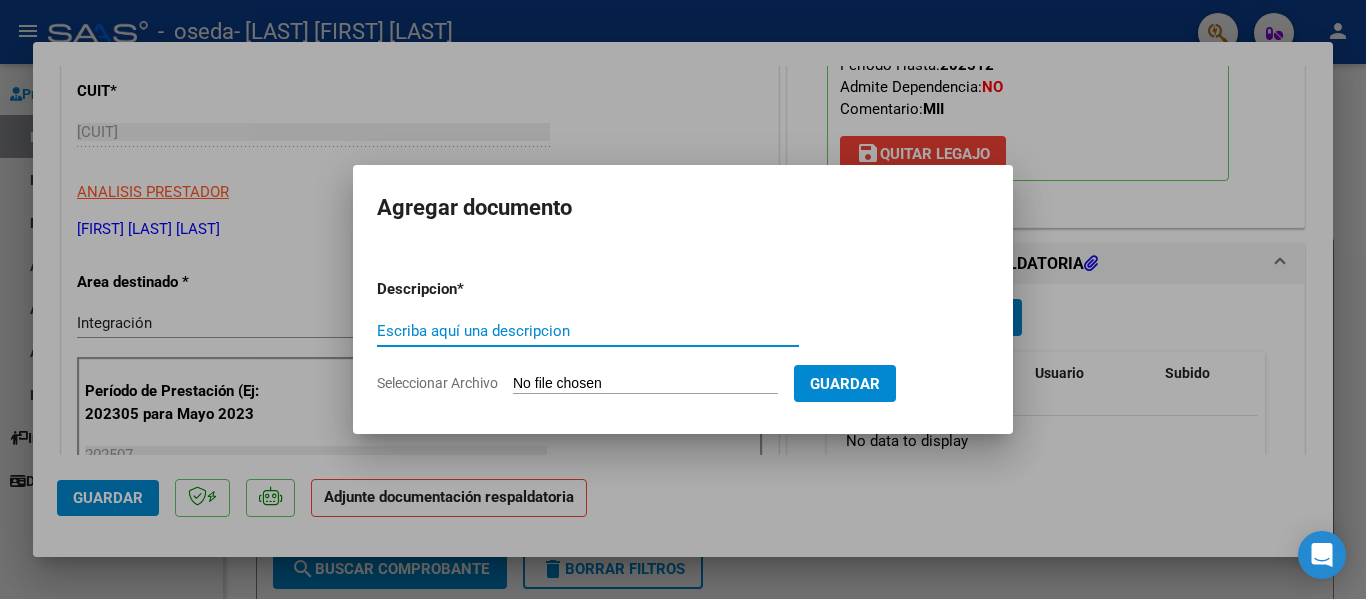 click on "Escriba aquí una descripcion" at bounding box center (588, 331) 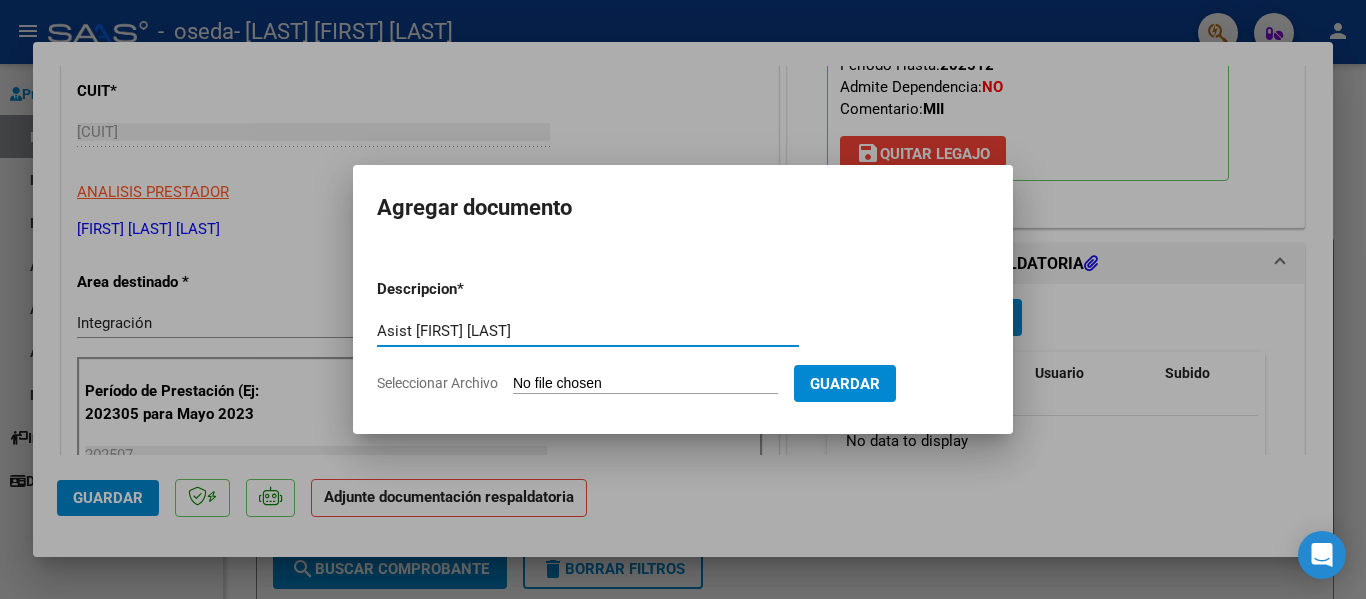type on "Asist [FIRST] [LAST]" 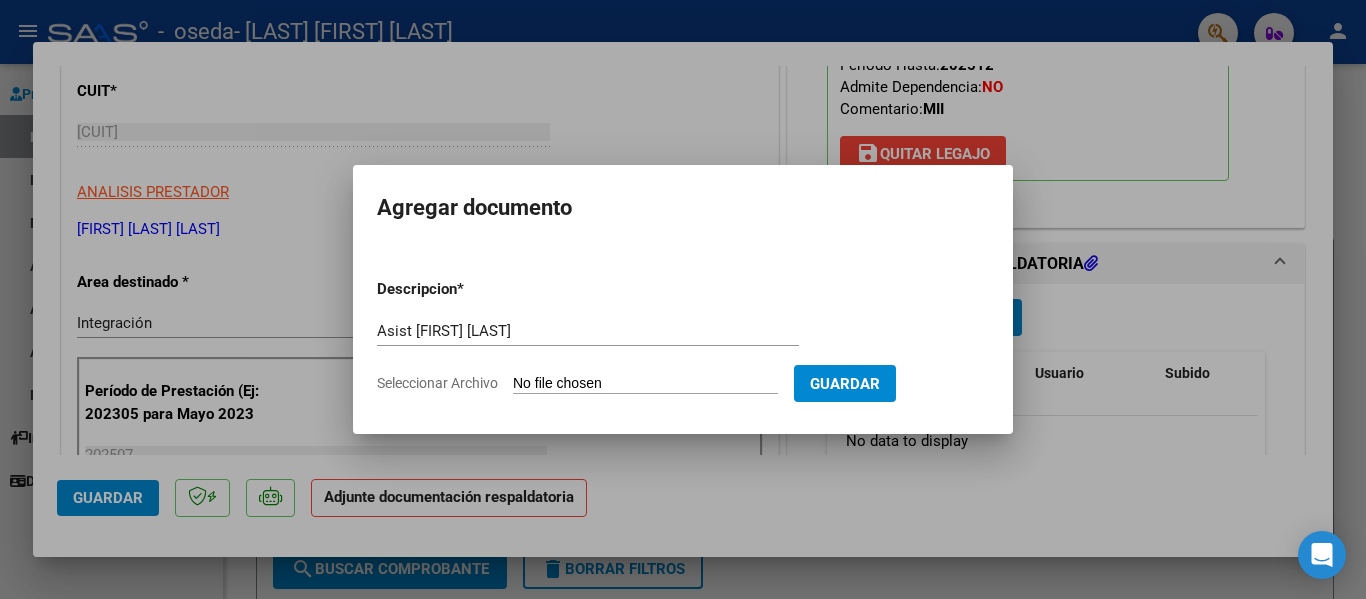click on "Seleccionar Archivo" 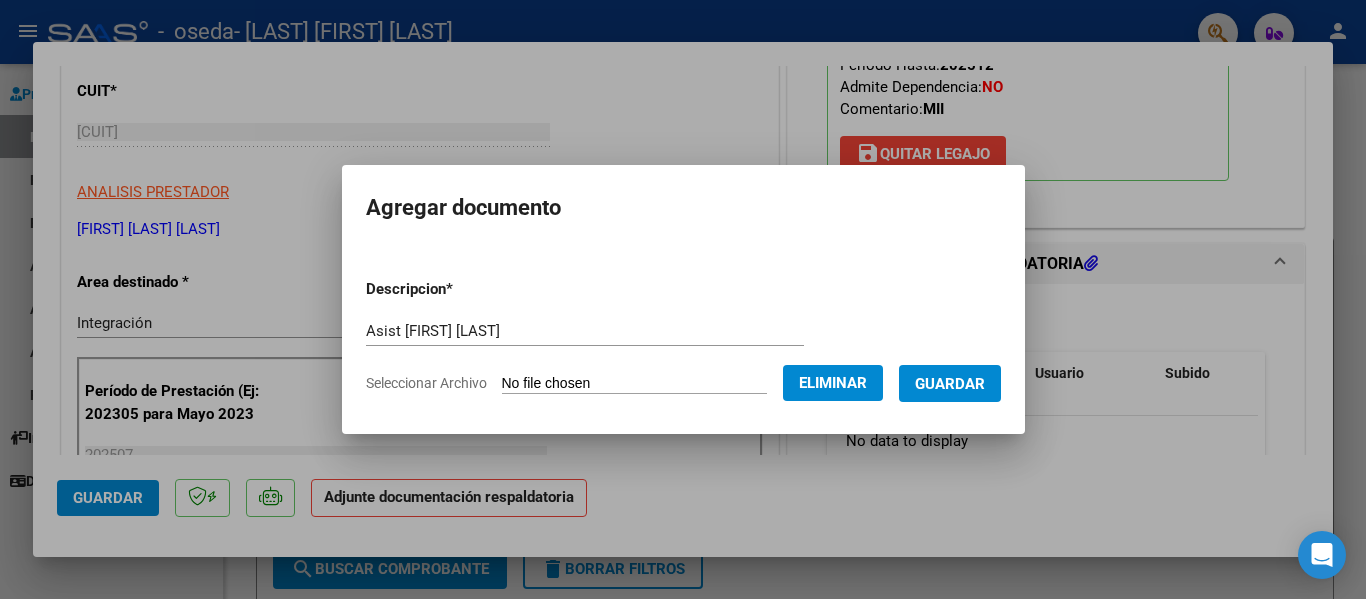 click on "Guardar" at bounding box center [950, 384] 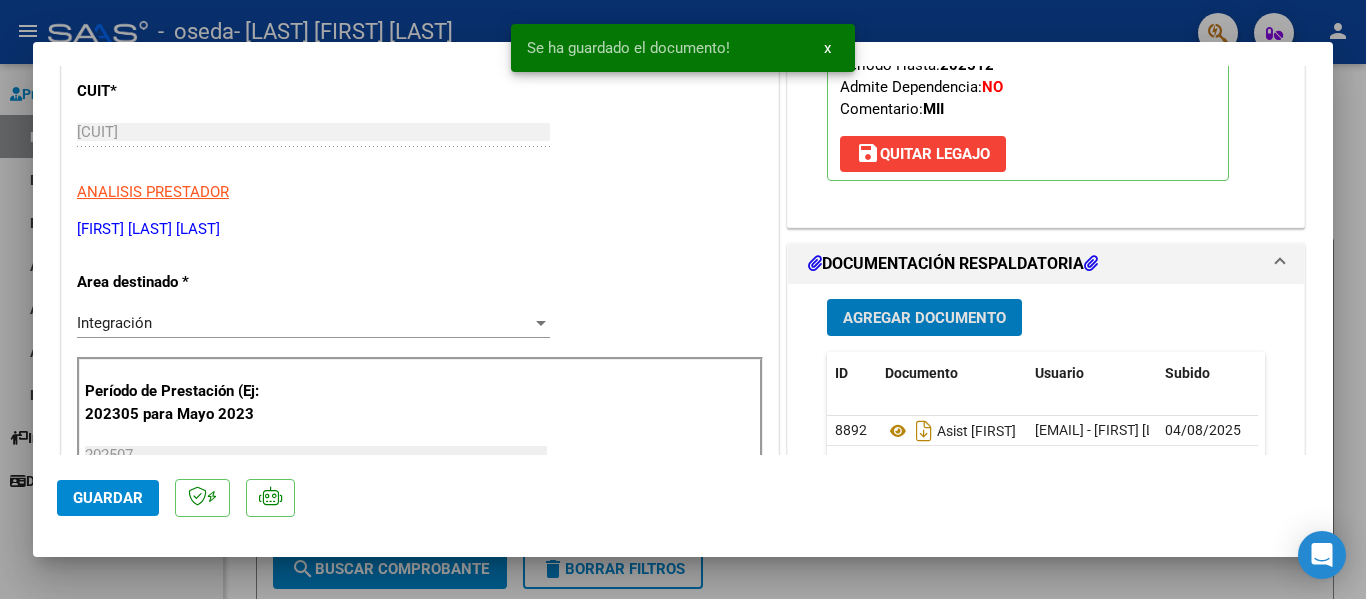 click on "Guardar" 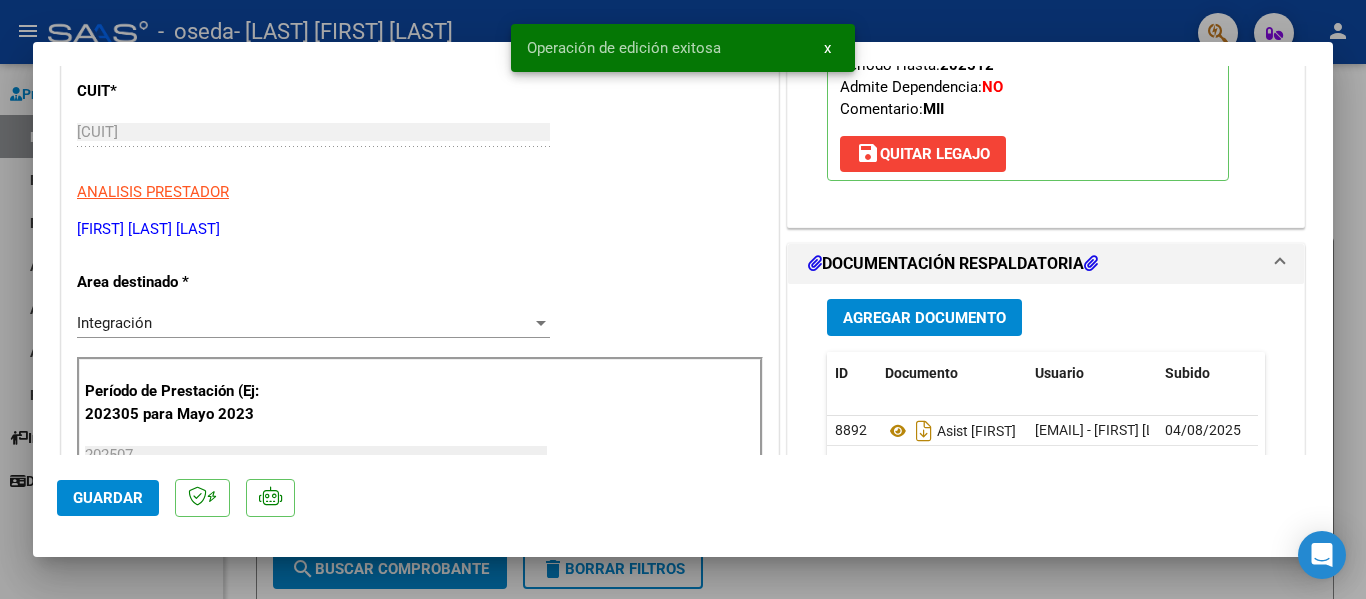 drag, startPoint x: 1063, startPoint y: 14, endPoint x: 1006, endPoint y: 4, distance: 57.870544 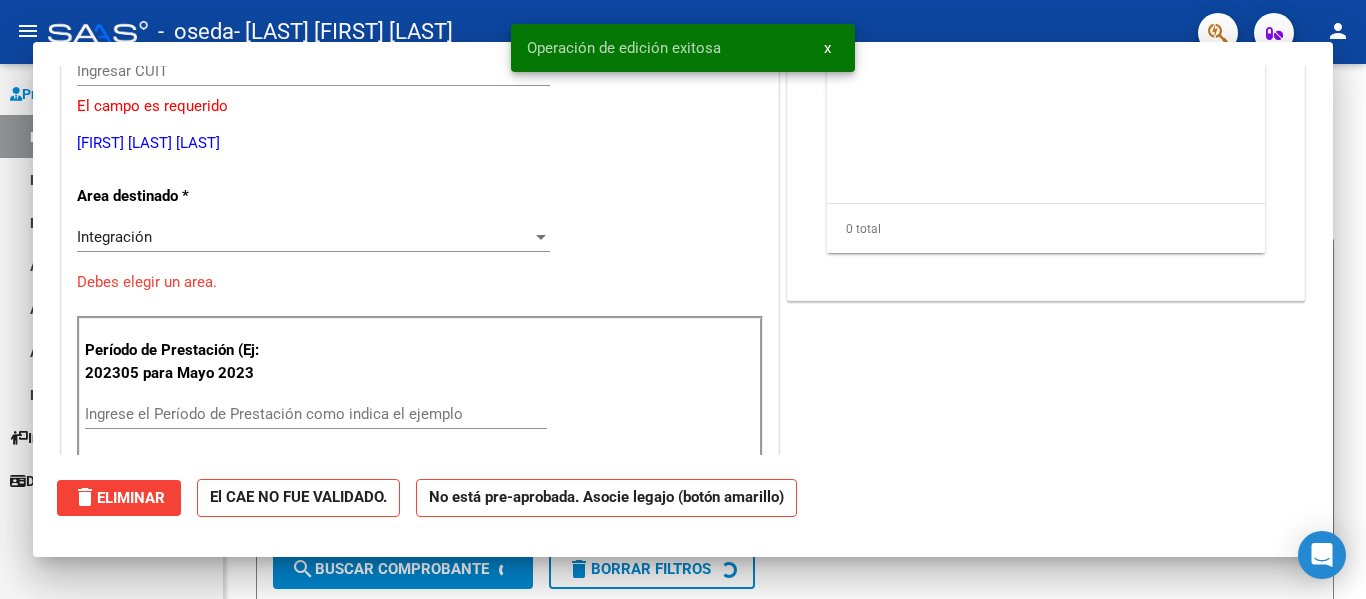 scroll, scrollTop: 244, scrollLeft: 0, axis: vertical 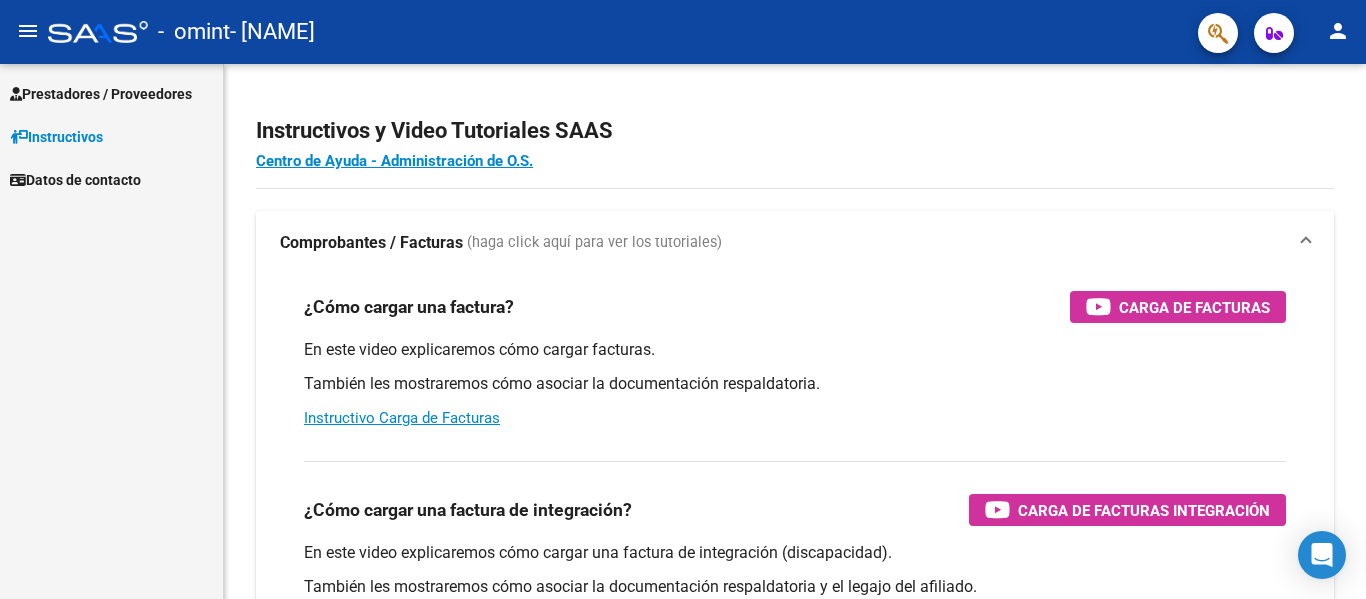 click on "Prestadores / Proveedores" at bounding box center (101, 94) 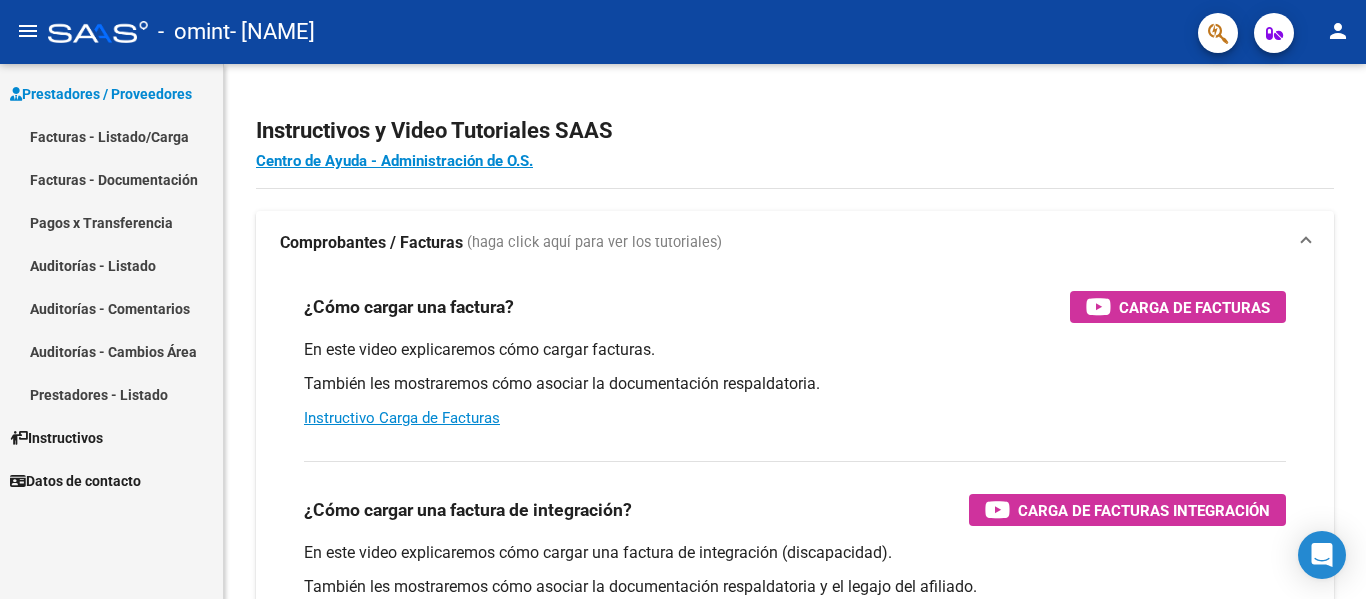 click on "Facturas - Listado/Carga" at bounding box center (111, 136) 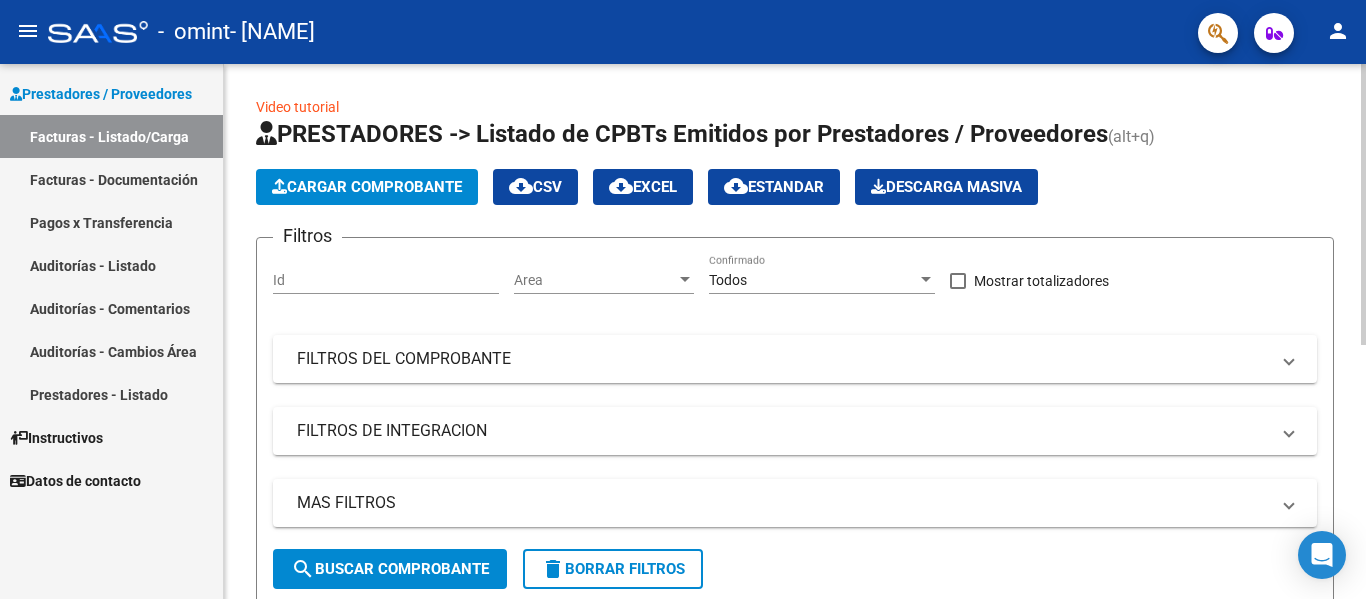 click on "Cargar Comprobante" 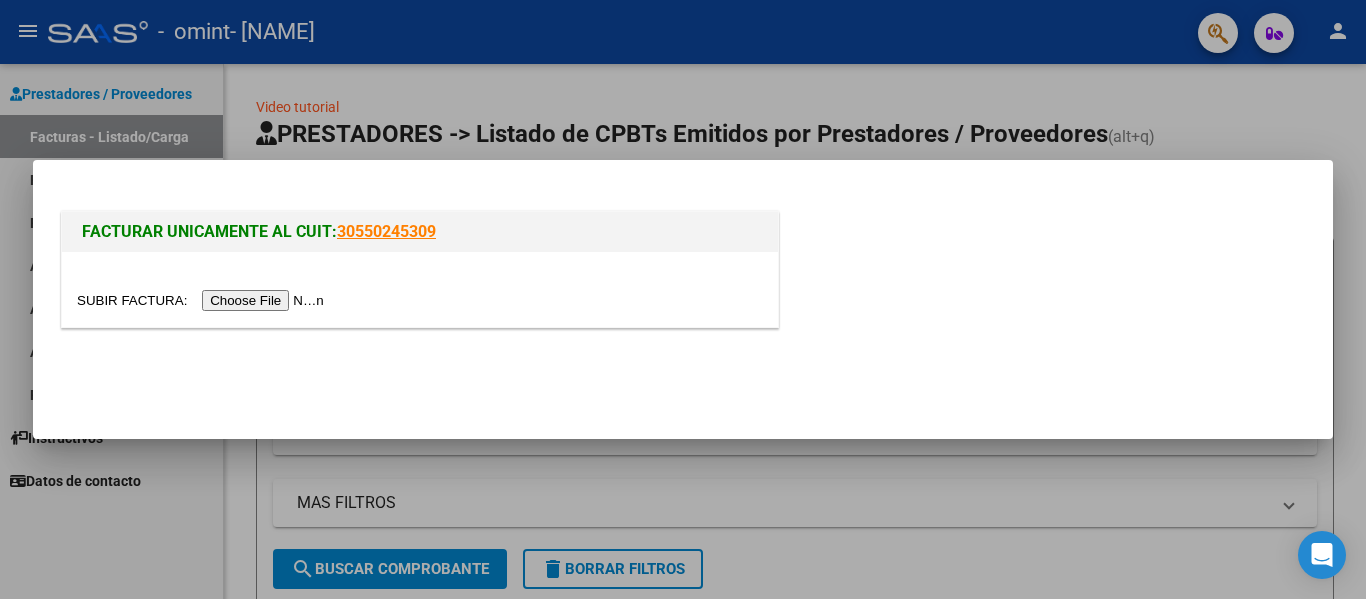 click at bounding box center (203, 300) 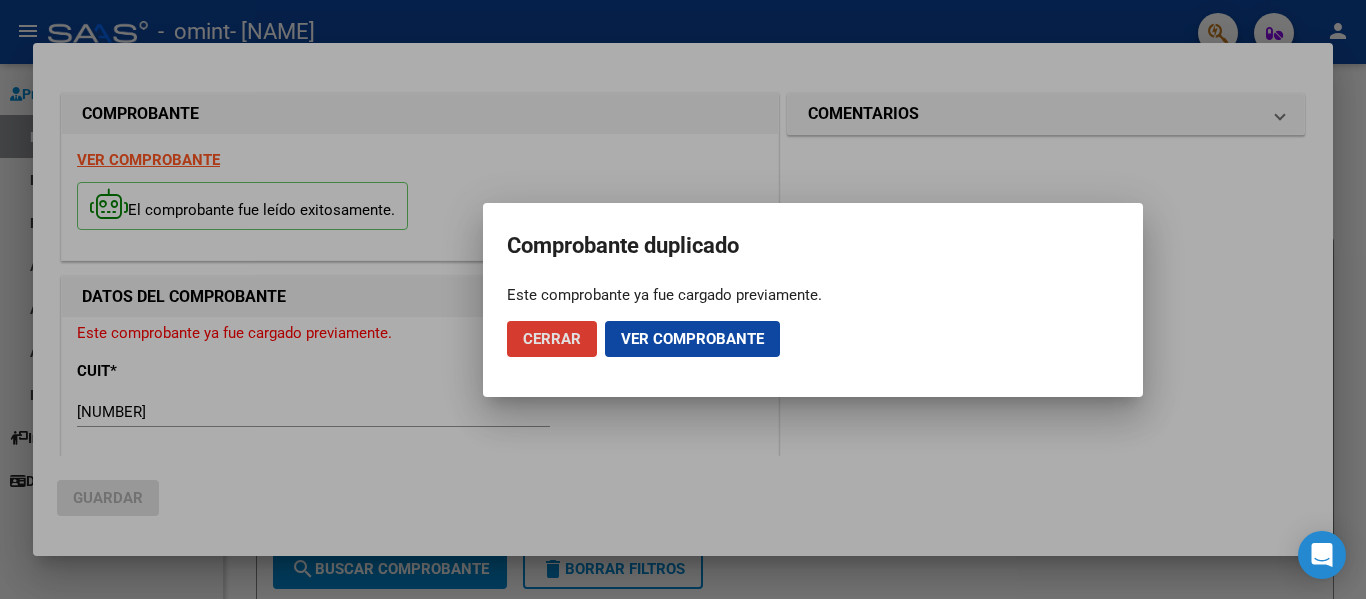 click on "Cerrar" 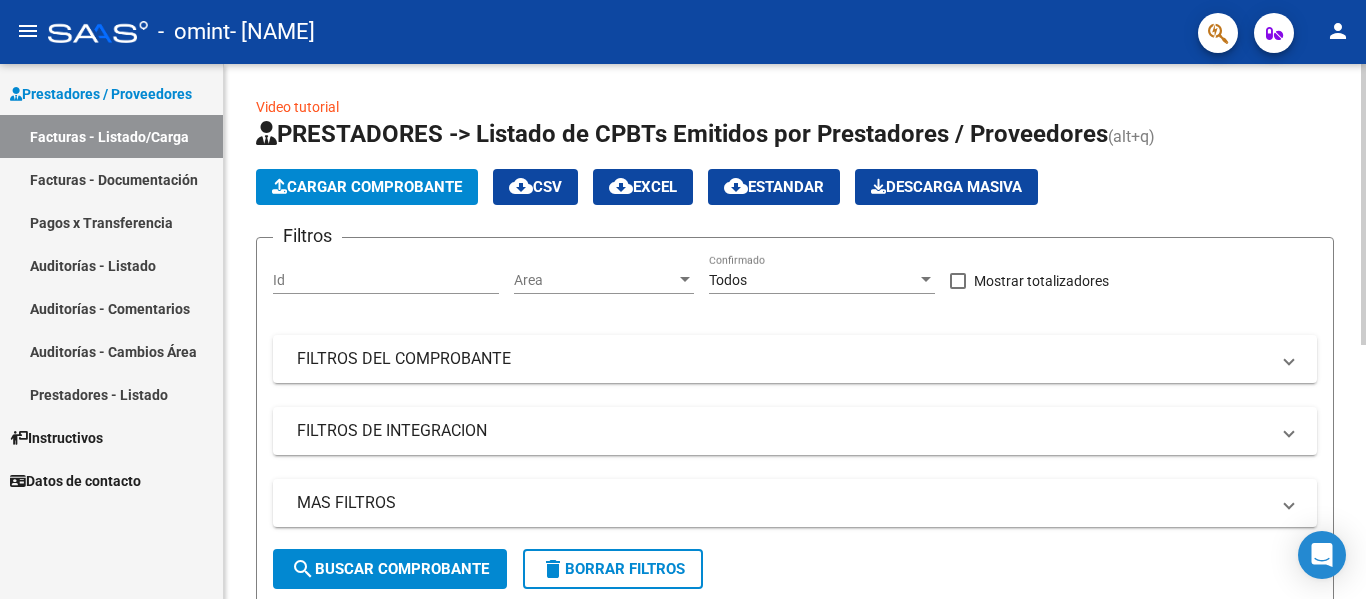 click on "Cargar Comprobante" 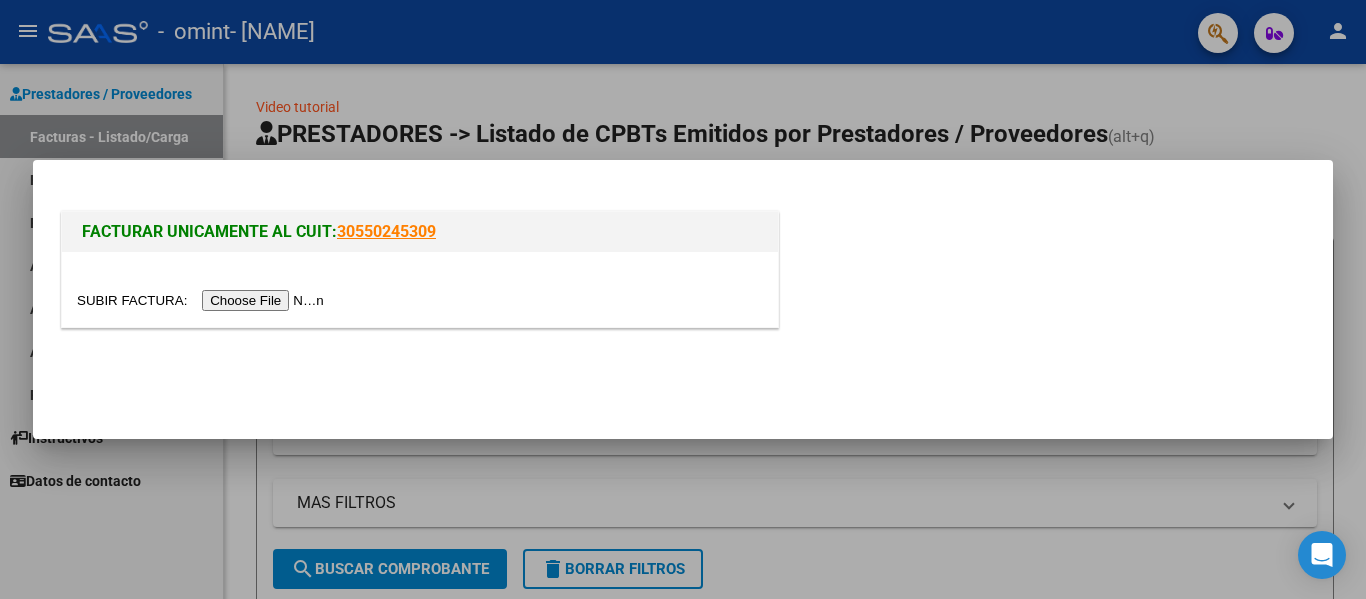 click at bounding box center [203, 300] 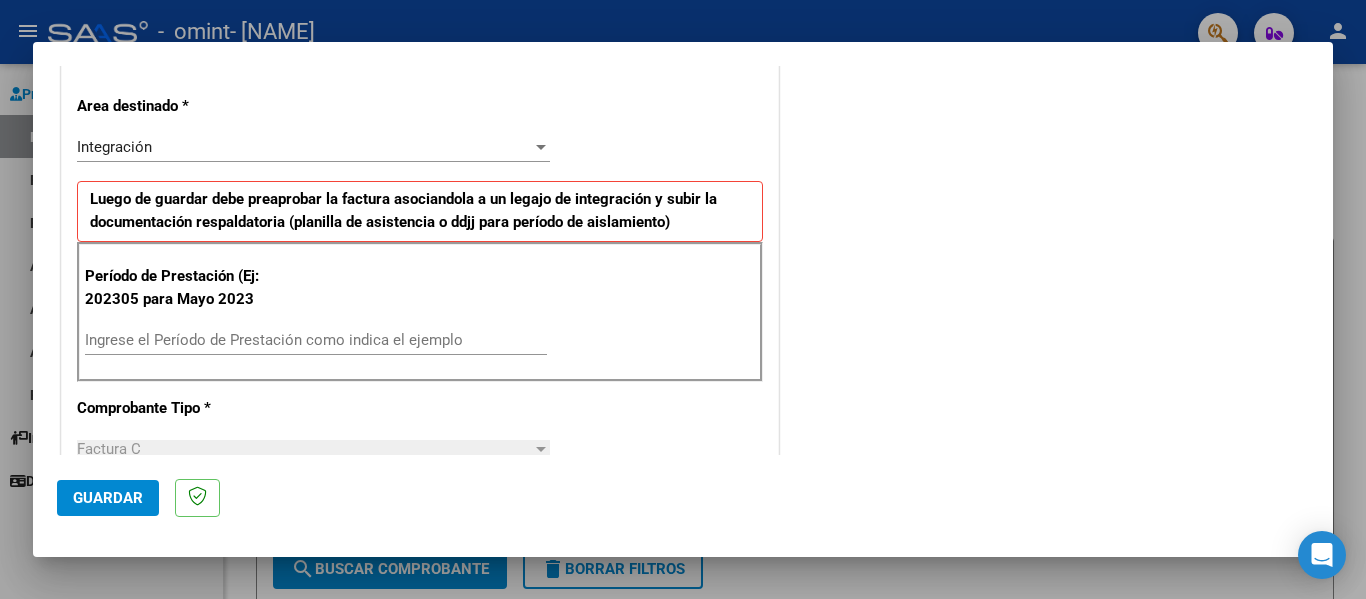 scroll, scrollTop: 425, scrollLeft: 0, axis: vertical 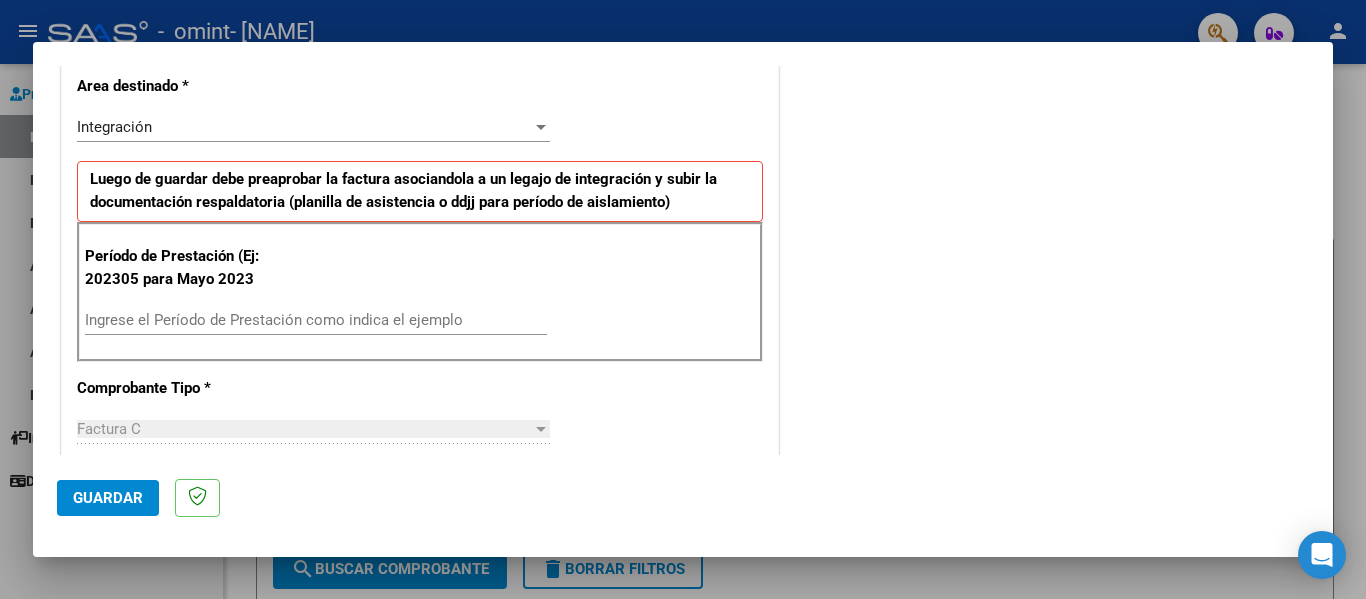 click on "Ingrese el Período de Prestación como indica el ejemplo" at bounding box center [316, 320] 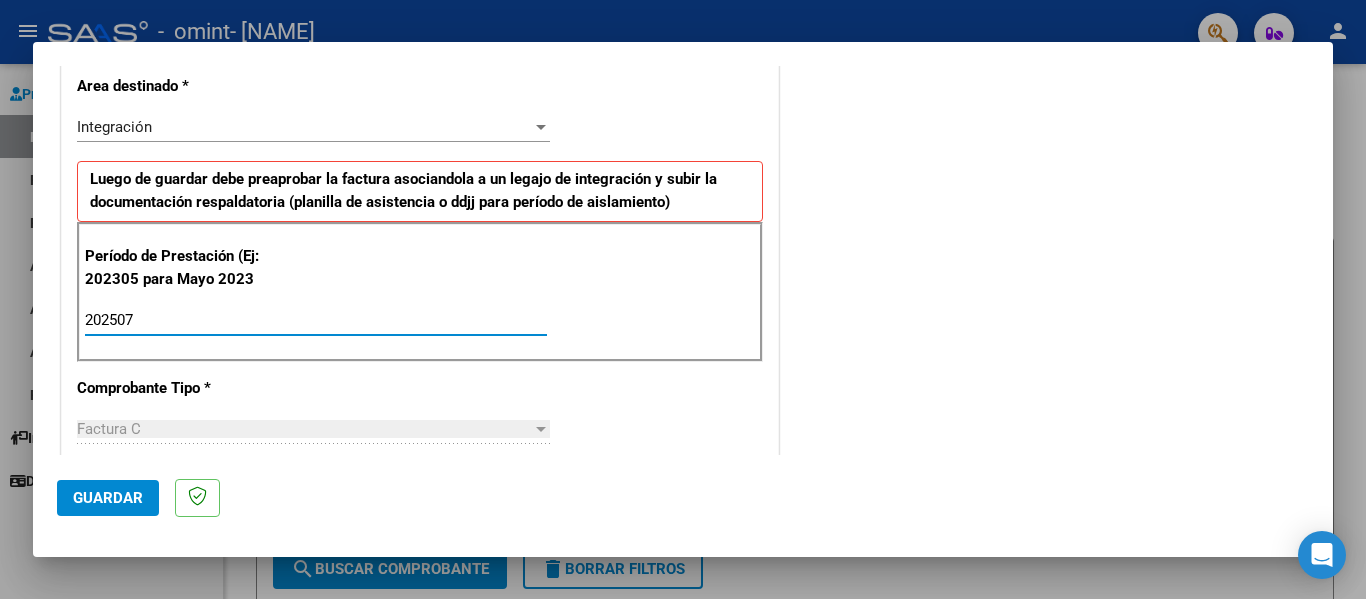 type on "202507" 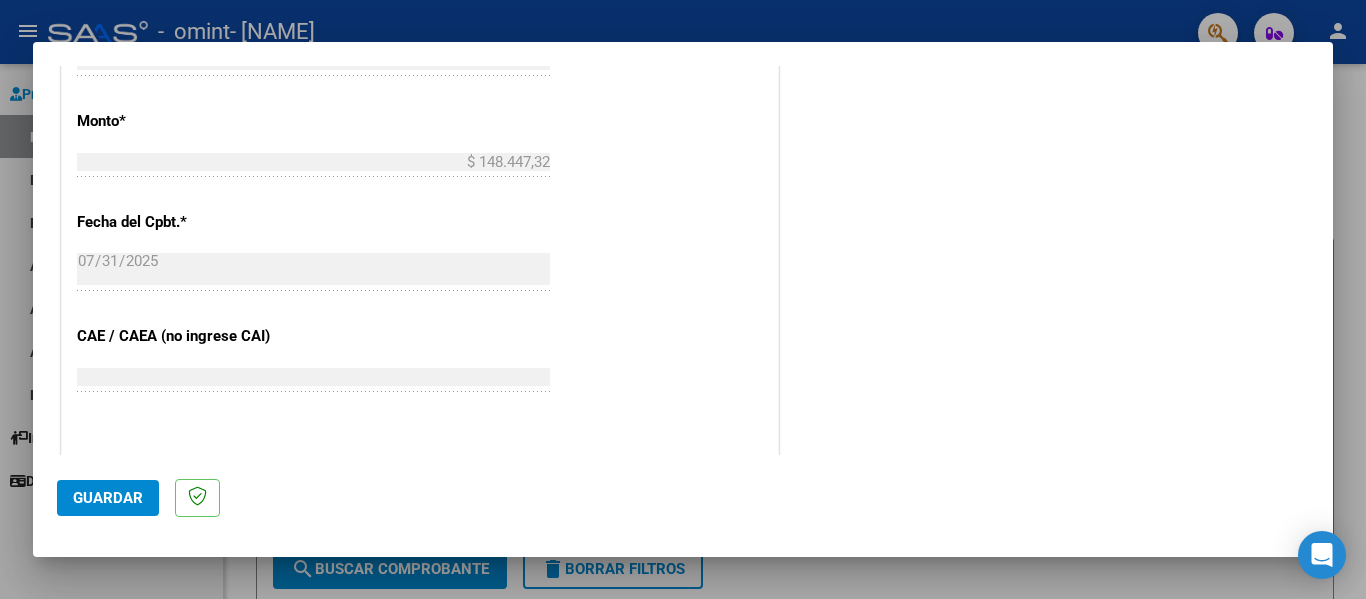scroll, scrollTop: 1001, scrollLeft: 0, axis: vertical 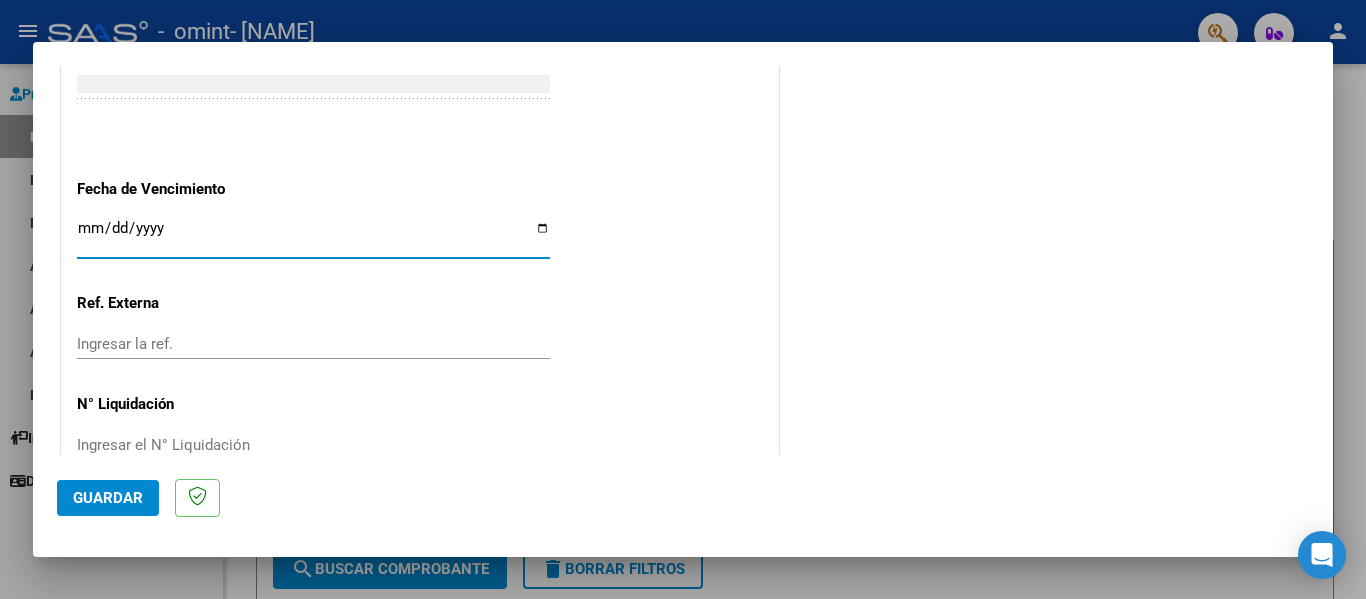 click on "Ingresar la fecha" at bounding box center (313, 236) 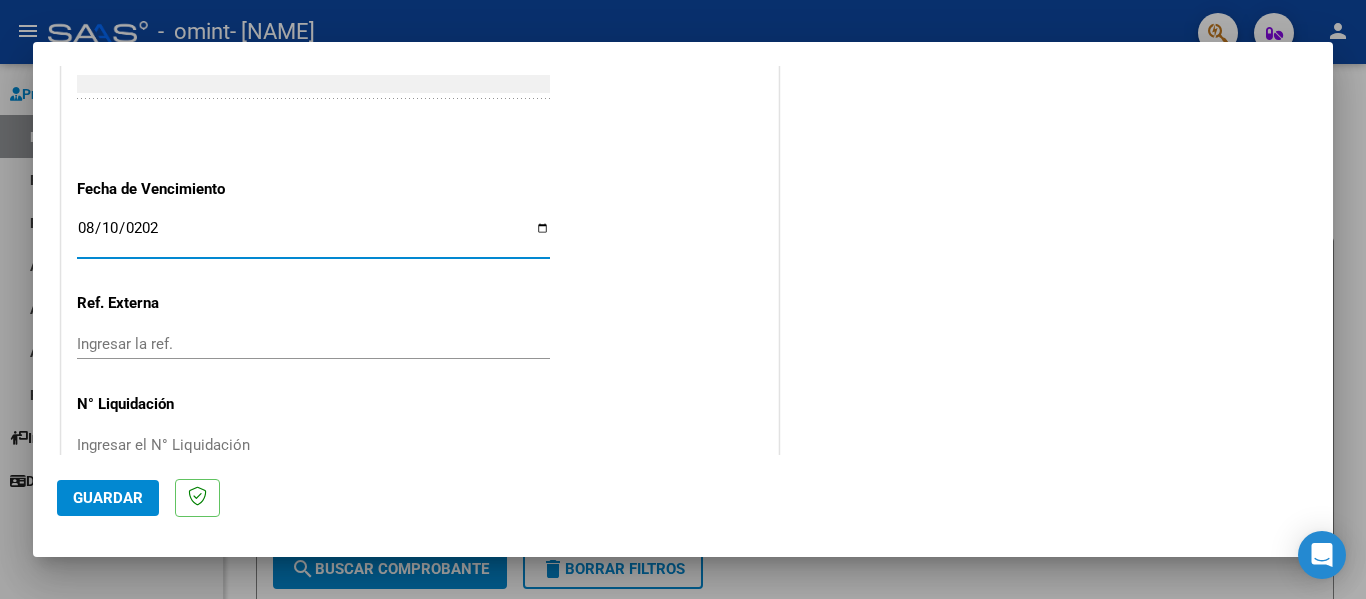 type on "2025-08-10" 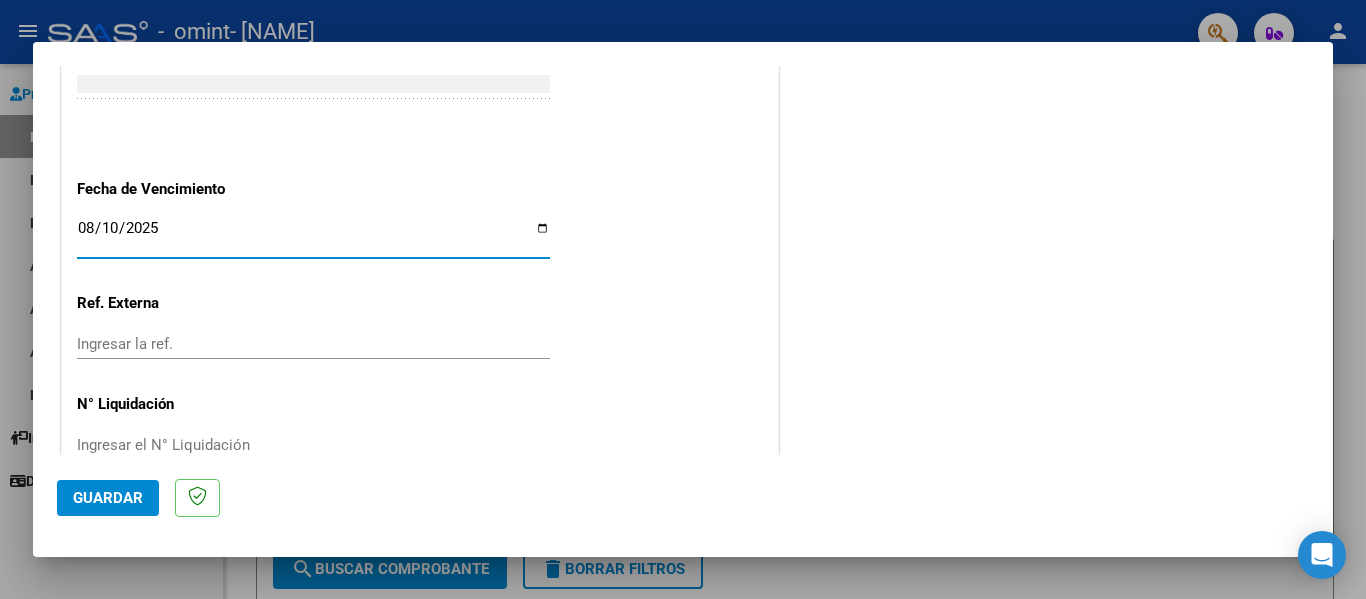click on "Guardar" 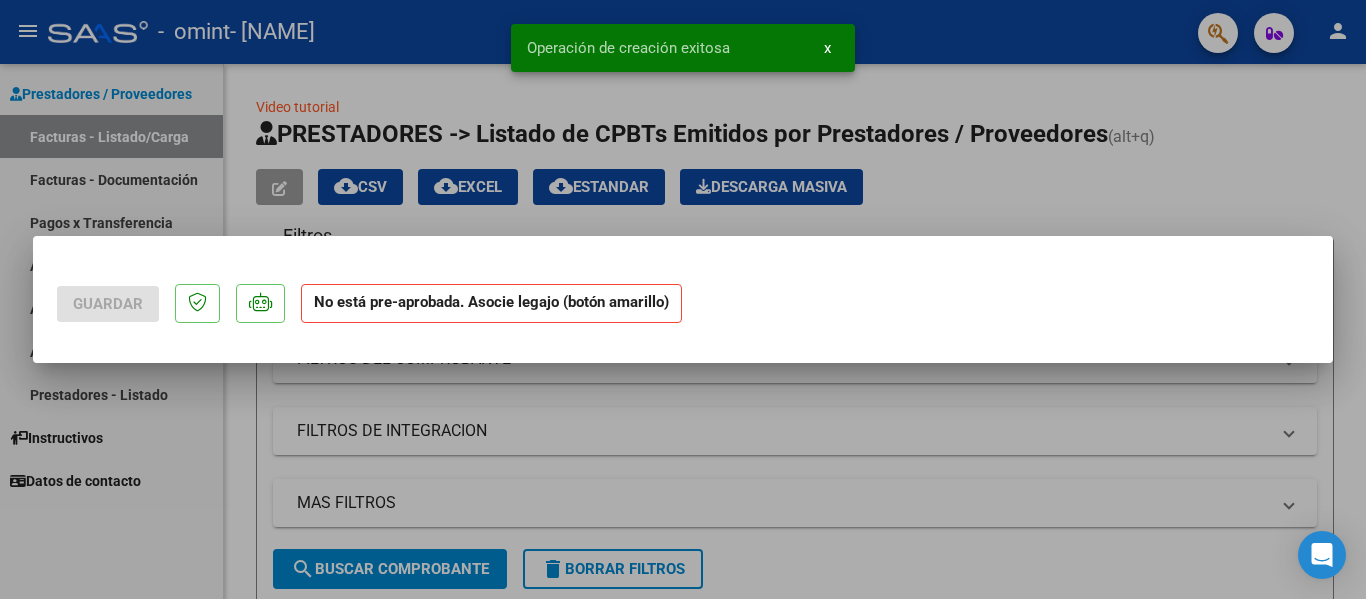 scroll, scrollTop: 0, scrollLeft: 0, axis: both 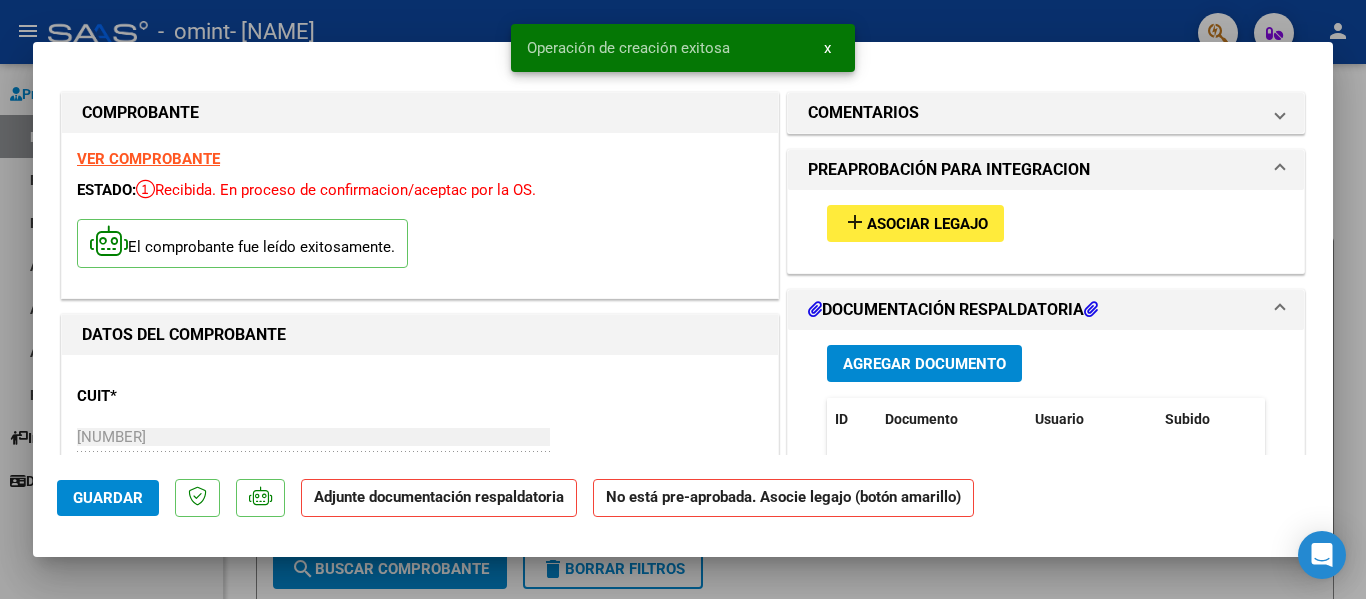 click on "add Asociar Legajo" at bounding box center (915, 223) 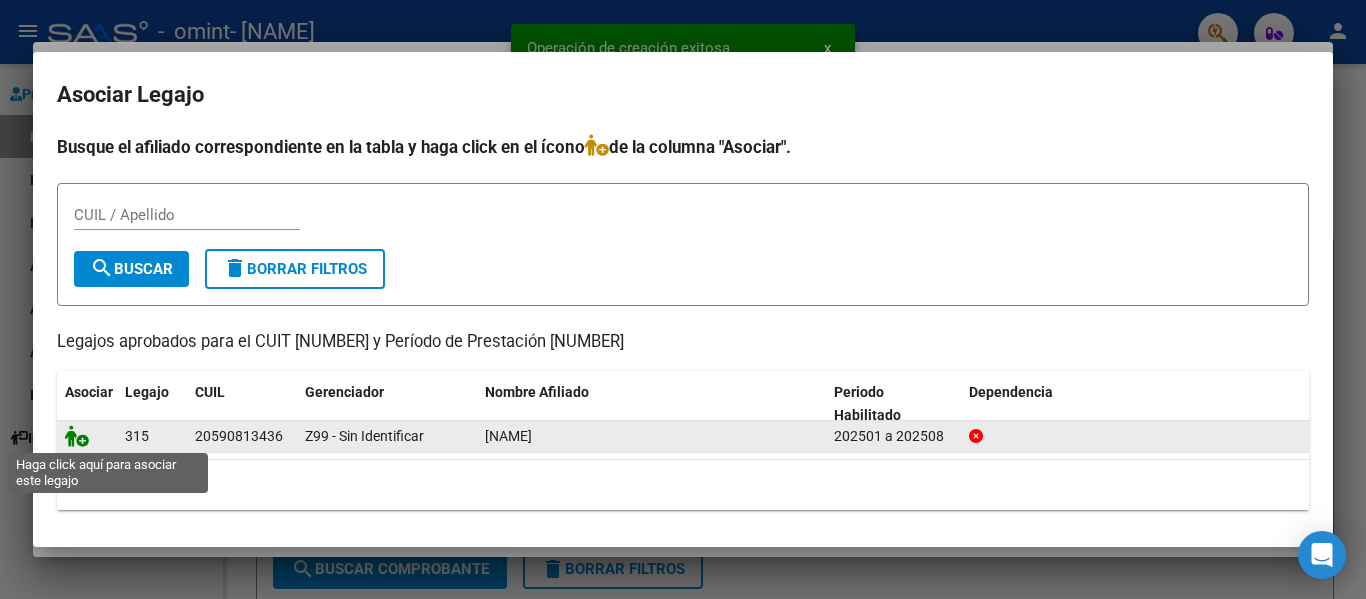 click 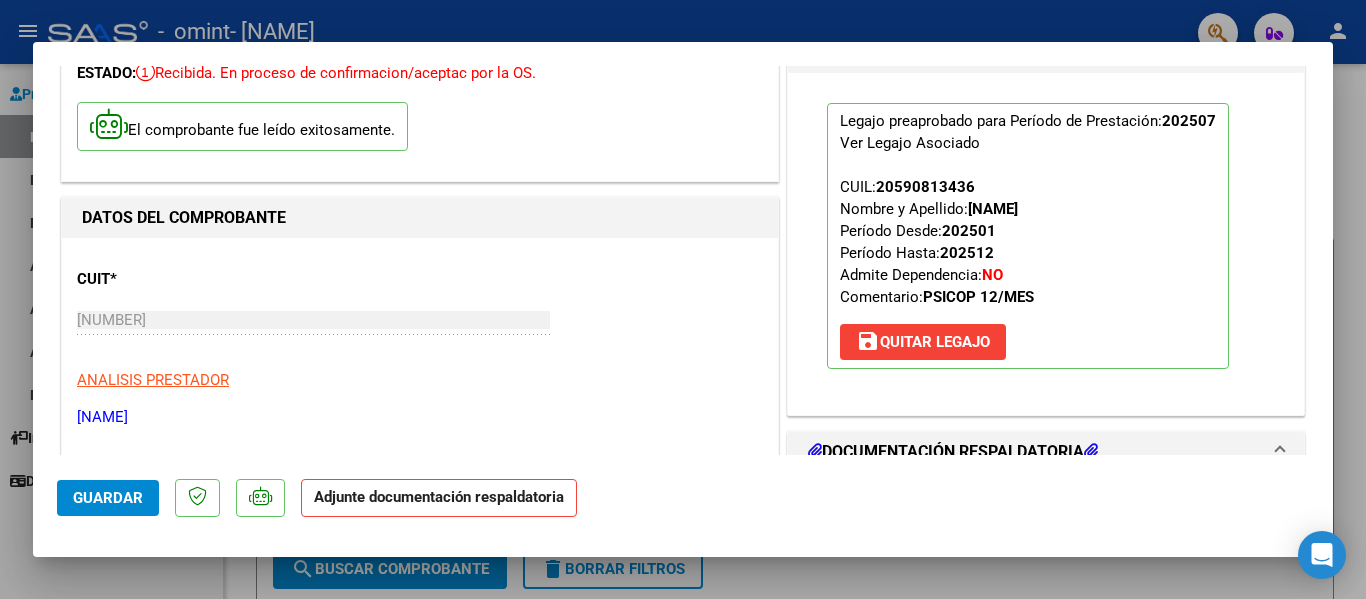 scroll, scrollTop: 127, scrollLeft: 0, axis: vertical 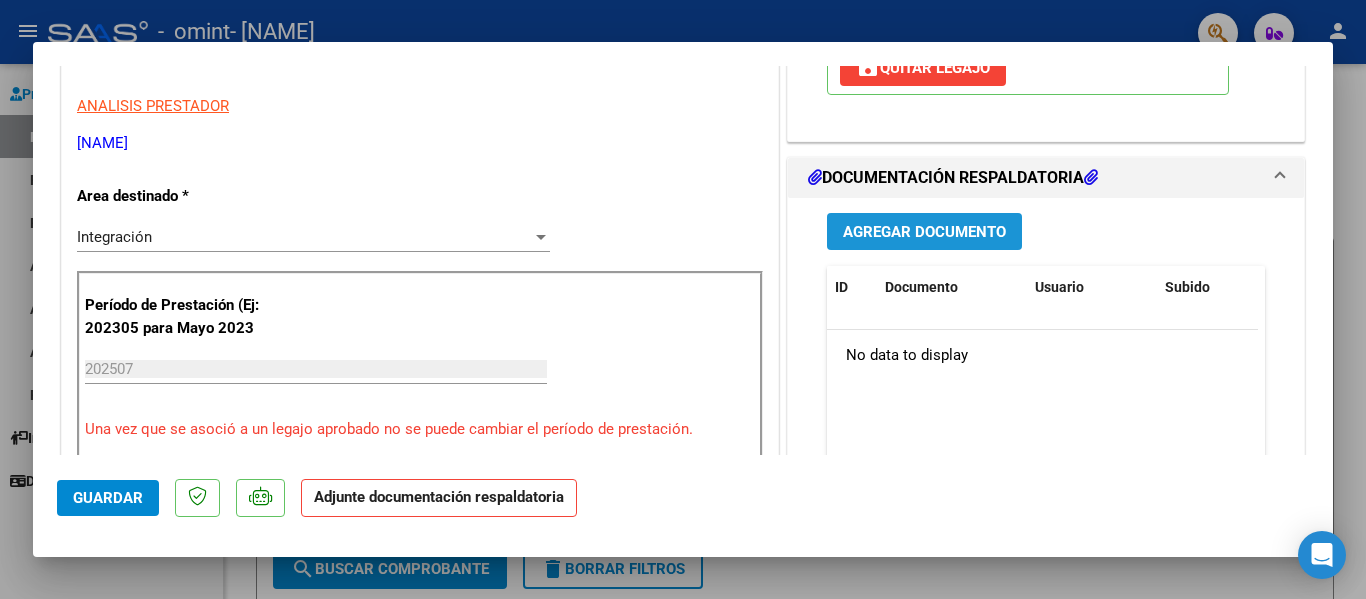 click on "Agregar Documento" at bounding box center [924, 232] 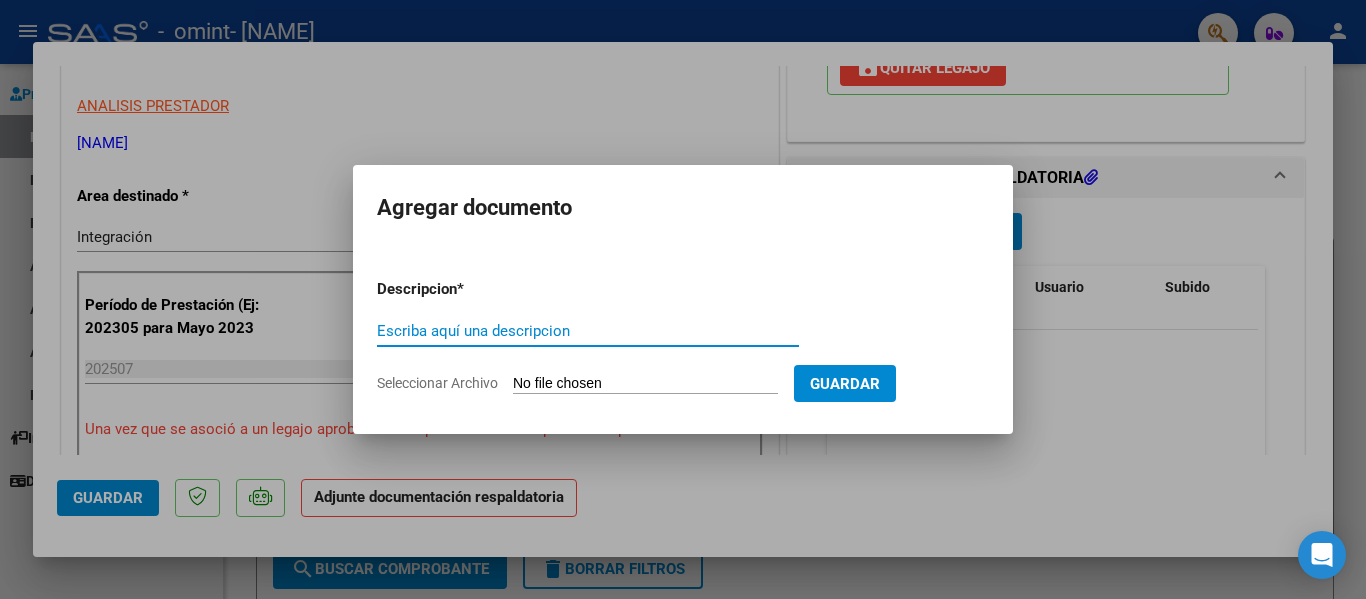click on "Escriba aquí una descripcion" at bounding box center [588, 331] 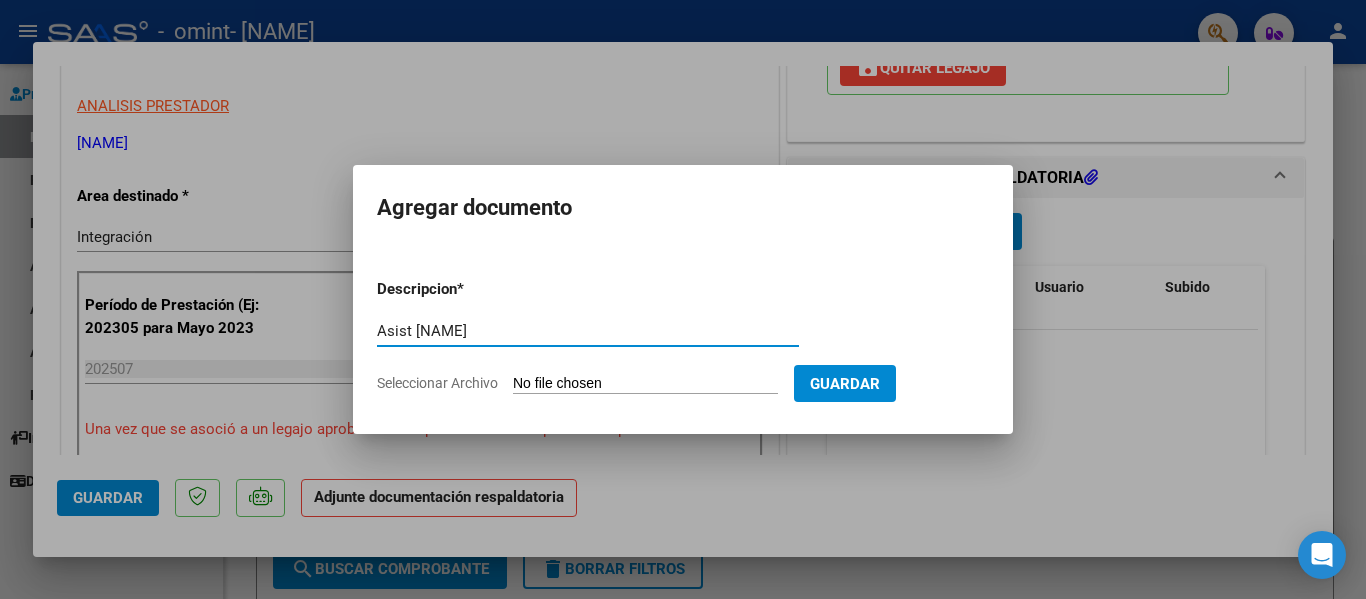type on "Asist Julio Fermin" 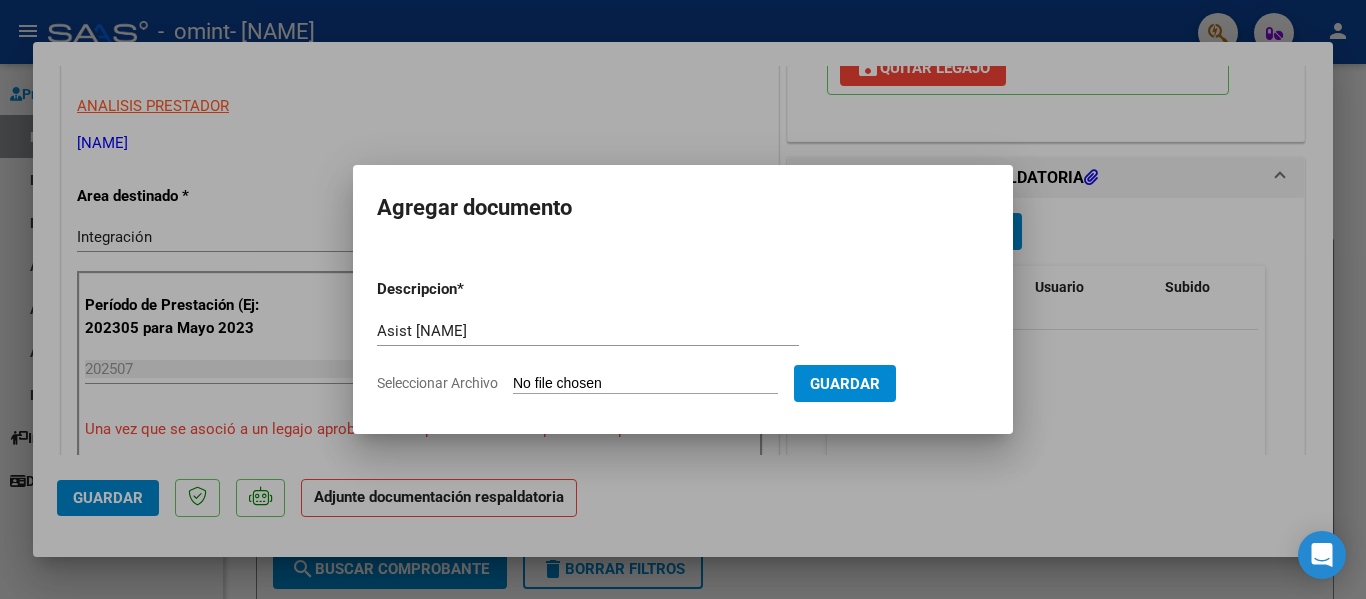 click on "Seleccionar Archivo" 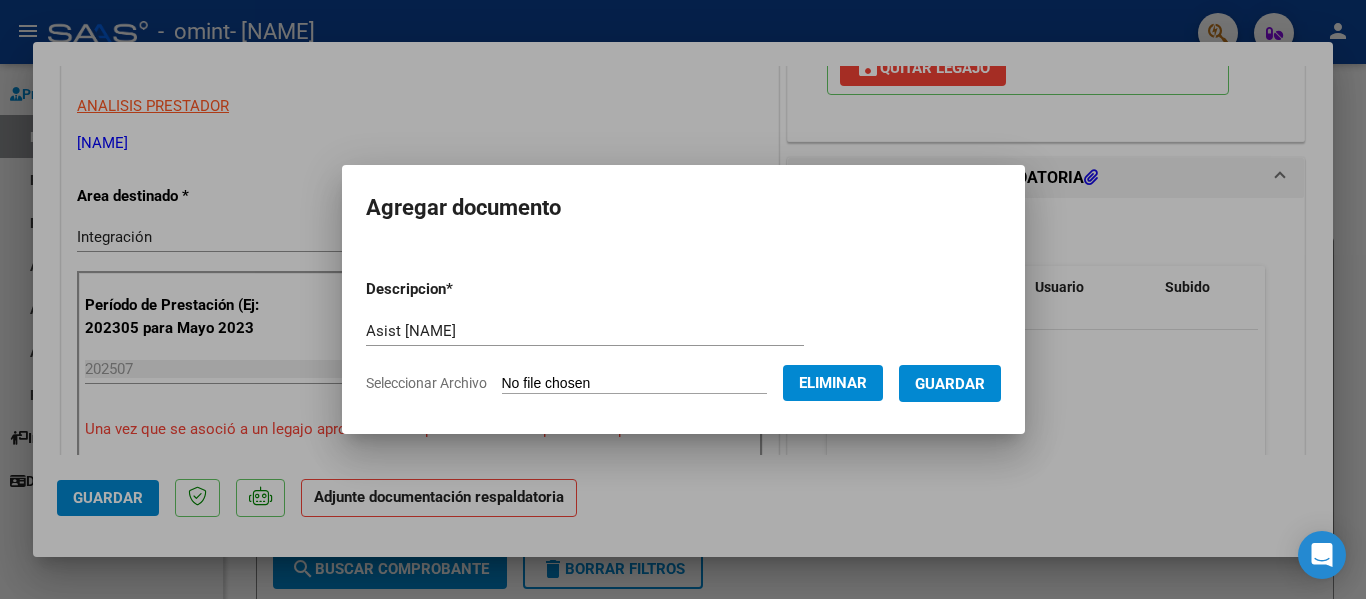 click on "Guardar" at bounding box center (950, 384) 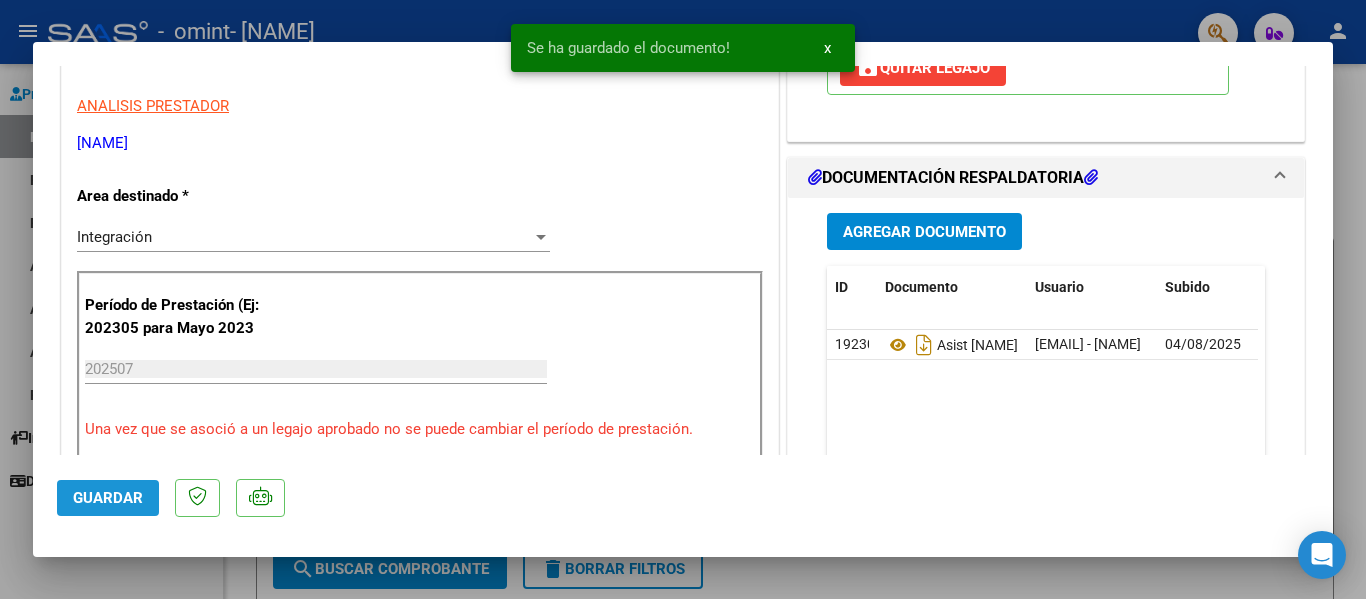 click on "Guardar" 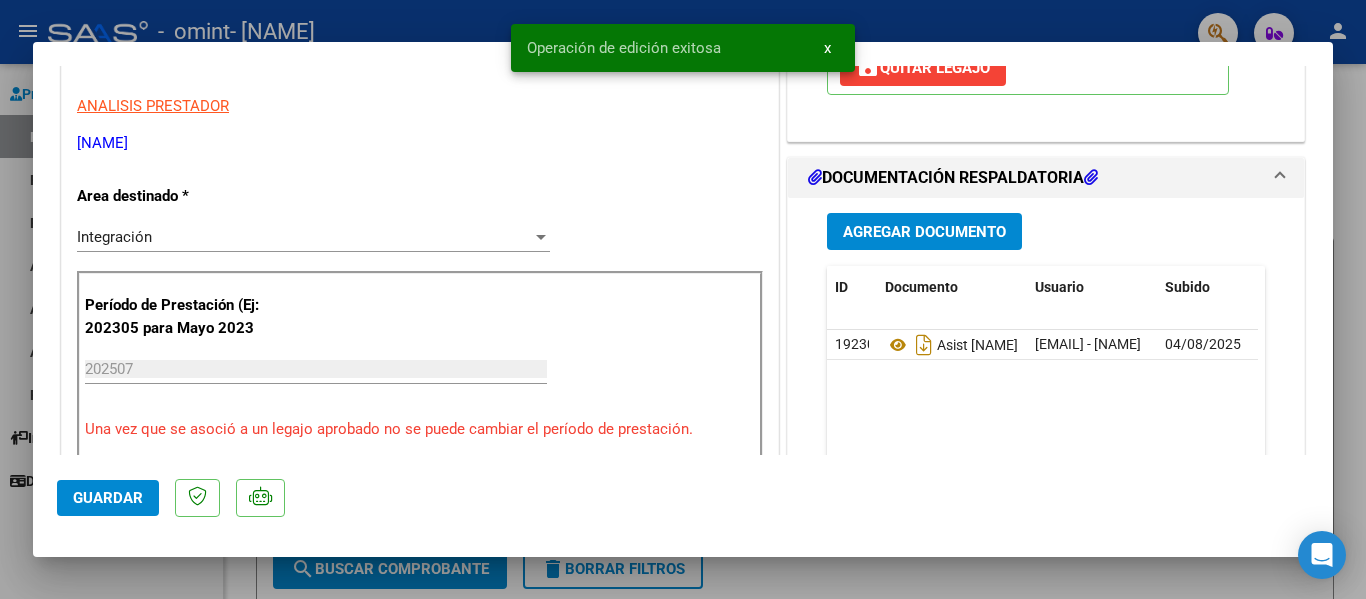 click at bounding box center (683, 299) 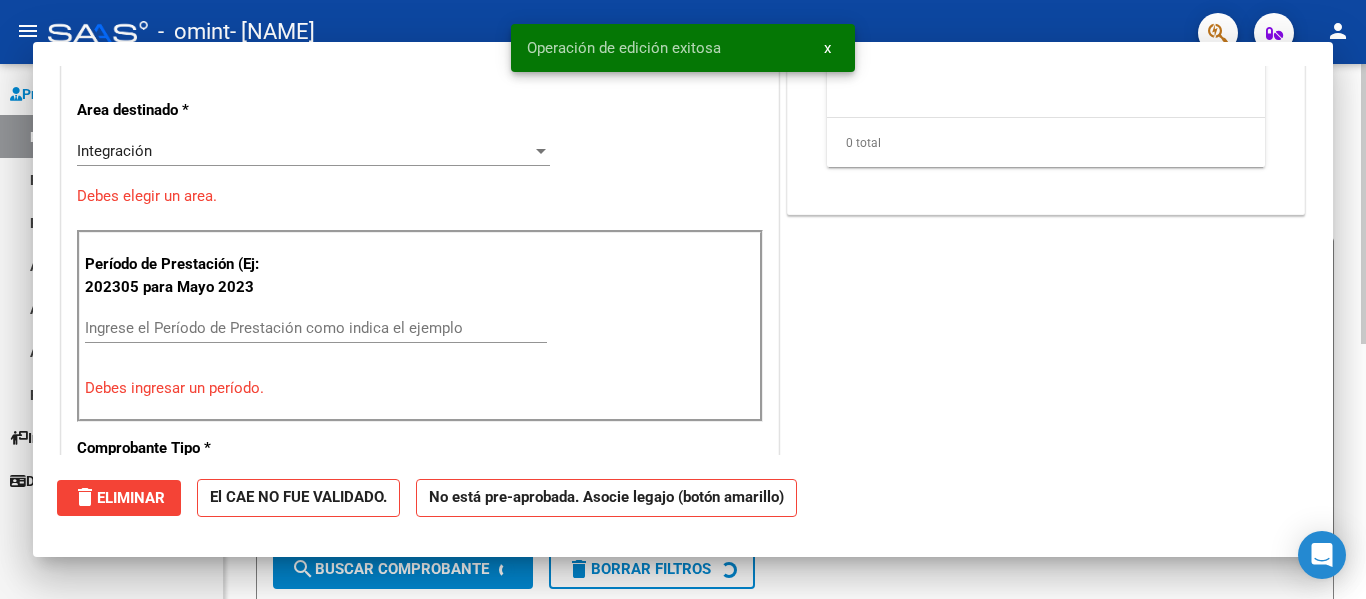 scroll, scrollTop: 330, scrollLeft: 0, axis: vertical 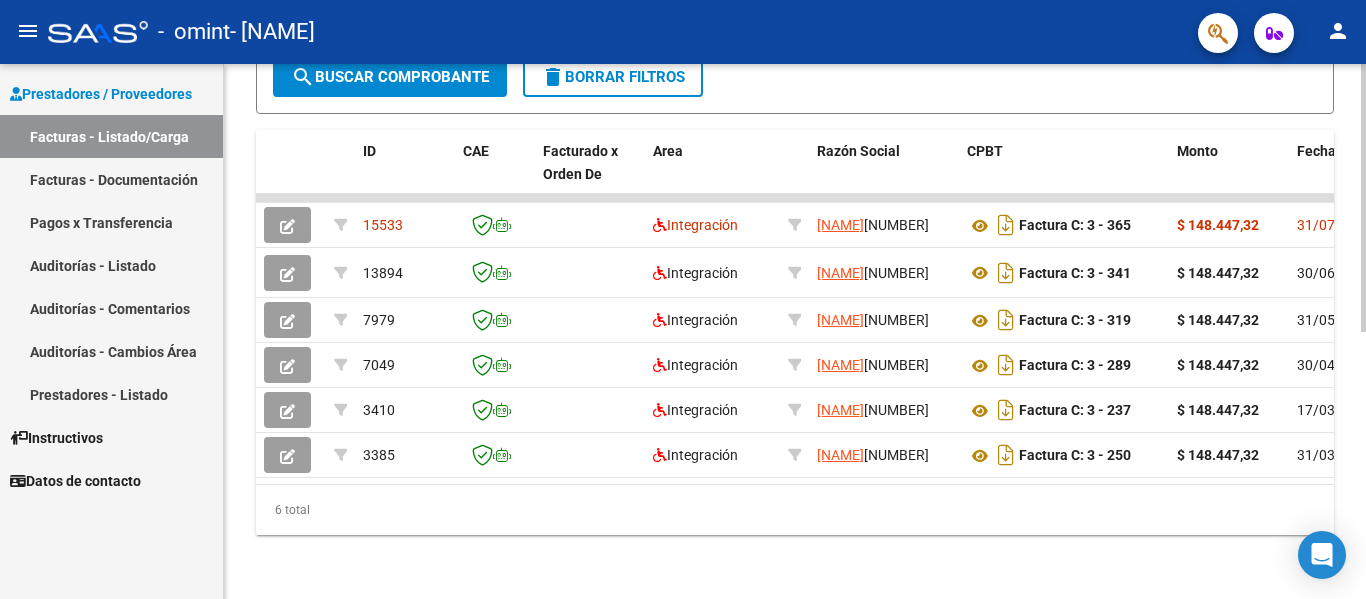 click on "Video tutorial   PRESTADORES -> Listado de CPBTs Emitidos por Prestadores / Proveedores (alt+q)   Cargar Comprobante
cloud_download  CSV  cloud_download  EXCEL  cloud_download  Estandar   Descarga Masiva
Filtros Id Area Area Todos Confirmado   Mostrar totalizadores   FILTROS DEL COMPROBANTE  Comprobante Tipo Comprobante Tipo Start date – End date Fec. Comprobante Desde / Hasta Días Emisión Desde(cant. días) Días Emisión Hasta(cant. días) CUIT / Razón Social Pto. Venta Nro. Comprobante Código SSS CAE Válido CAE Válido Todos Cargado Módulo Hosp. Todos Tiene facturacion Apócrifa Hospital Refes  FILTROS DE INTEGRACION  Período De Prestación Campos del Archivo de Rendición Devuelto x SSS (dr_envio) Todos Rendido x SSS (dr_envio) Tipo de Registro Tipo de Registro Período Presentación Período Presentación Campos del Legajo Asociado (preaprobación) Afiliado Legajo (cuil/nombre) Todos Solo facturas preaprobadas  MAS FILTROS  Todos Con Doc. Respaldatoria Todos Con Trazabilidad Todos – – 4" 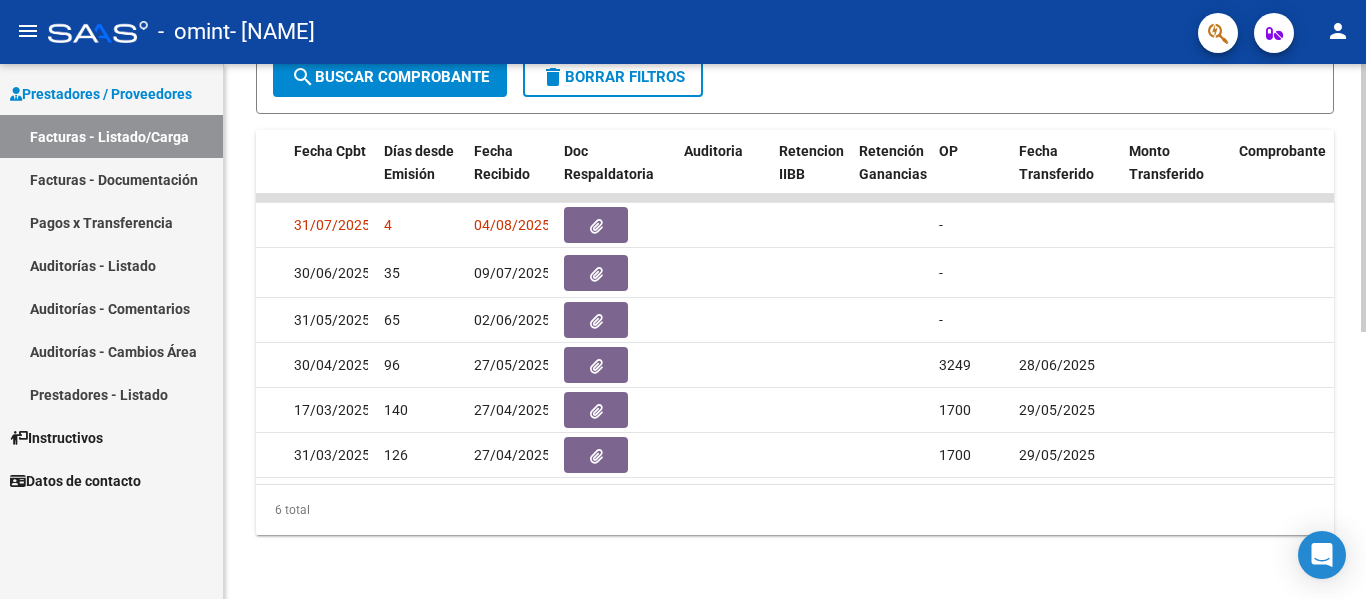 scroll, scrollTop: 0, scrollLeft: 999, axis: horizontal 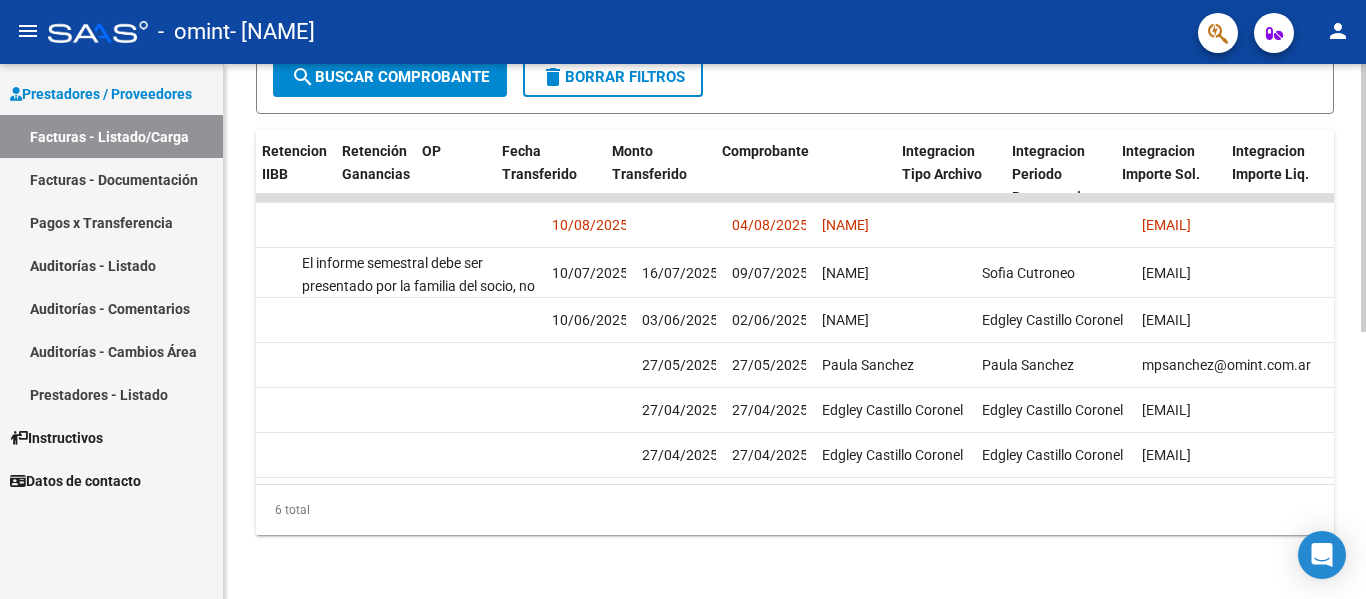 drag, startPoint x: 329, startPoint y: 506, endPoint x: 1259, endPoint y: 524, distance: 930.1742 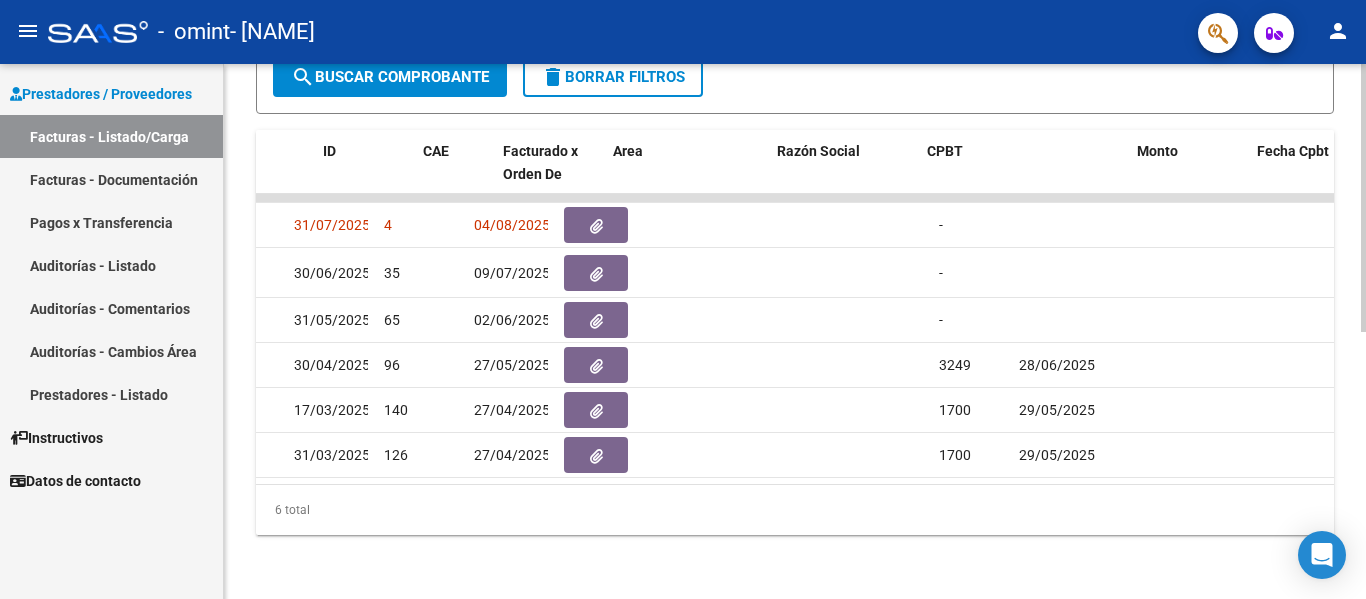 scroll, scrollTop: 0, scrollLeft: 0, axis: both 